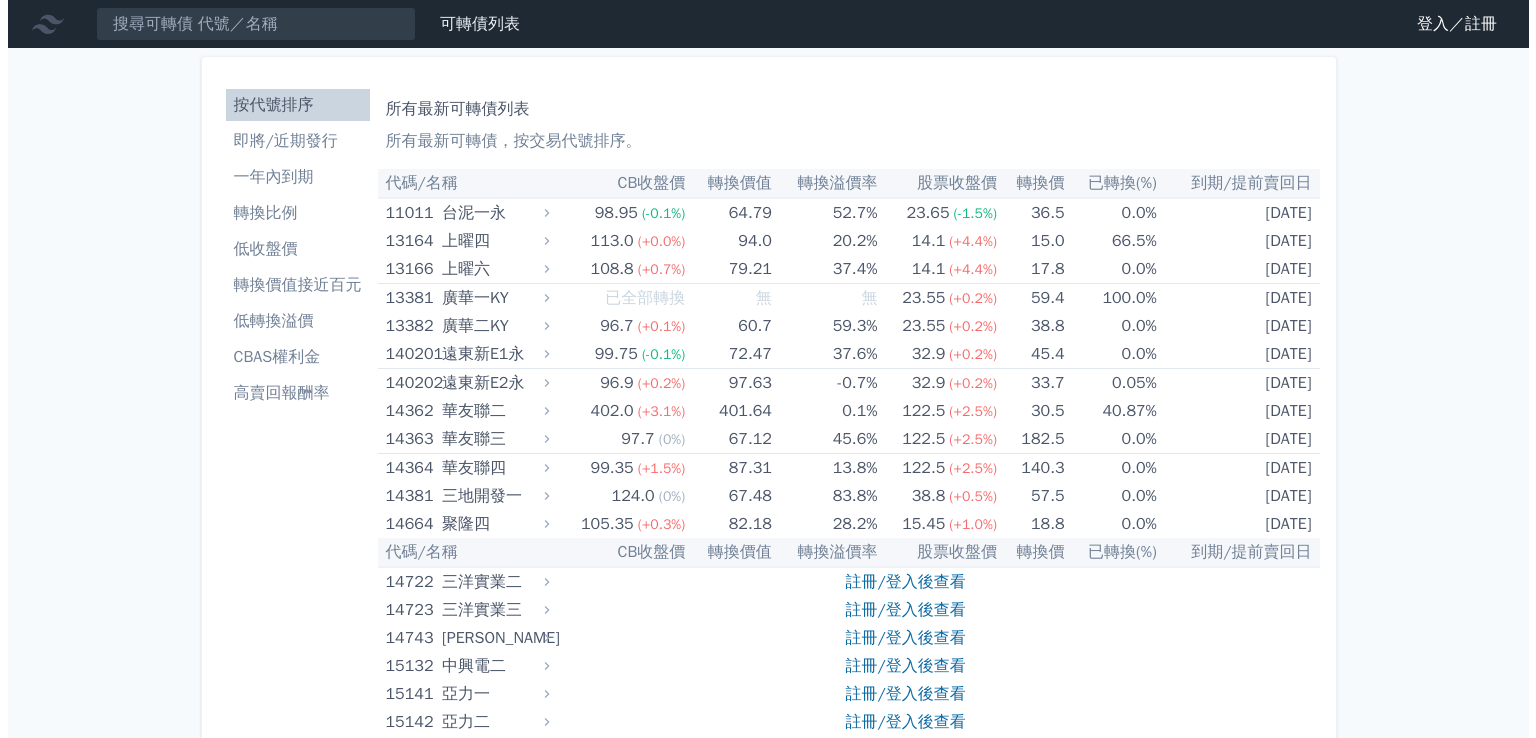 scroll, scrollTop: 0, scrollLeft: 0, axis: both 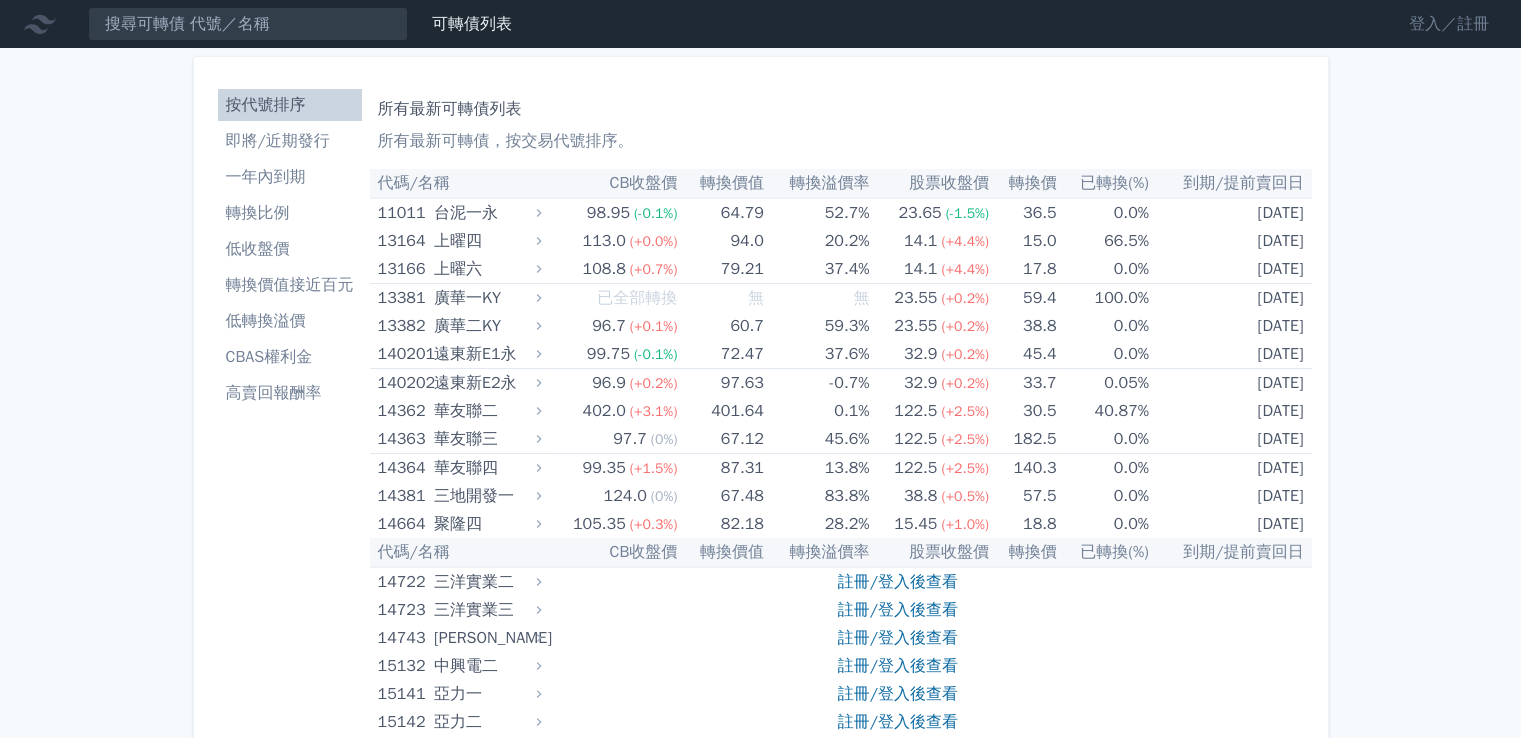 click on "登入／註冊" at bounding box center (1449, 24) 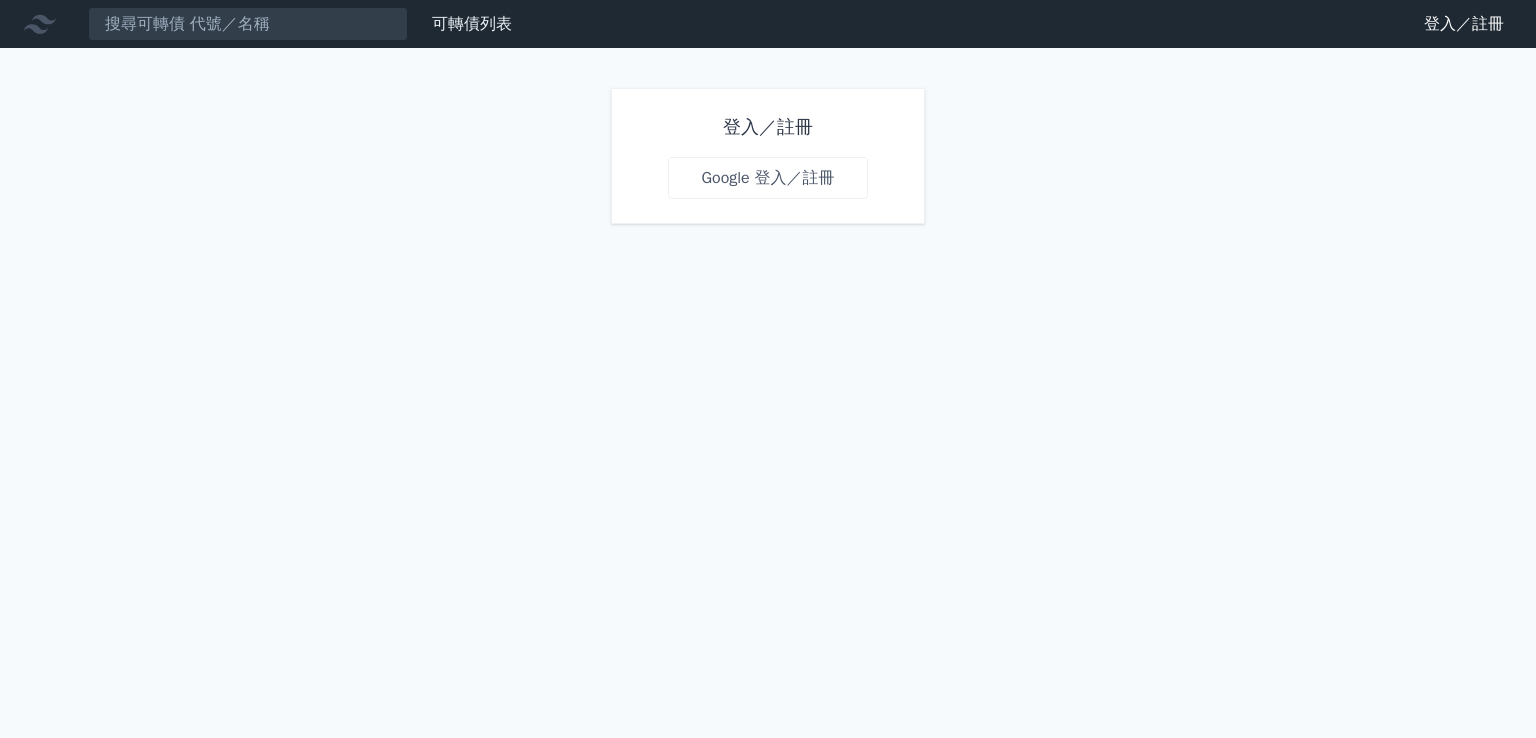 click on "Google 登入／註冊" at bounding box center (767, 178) 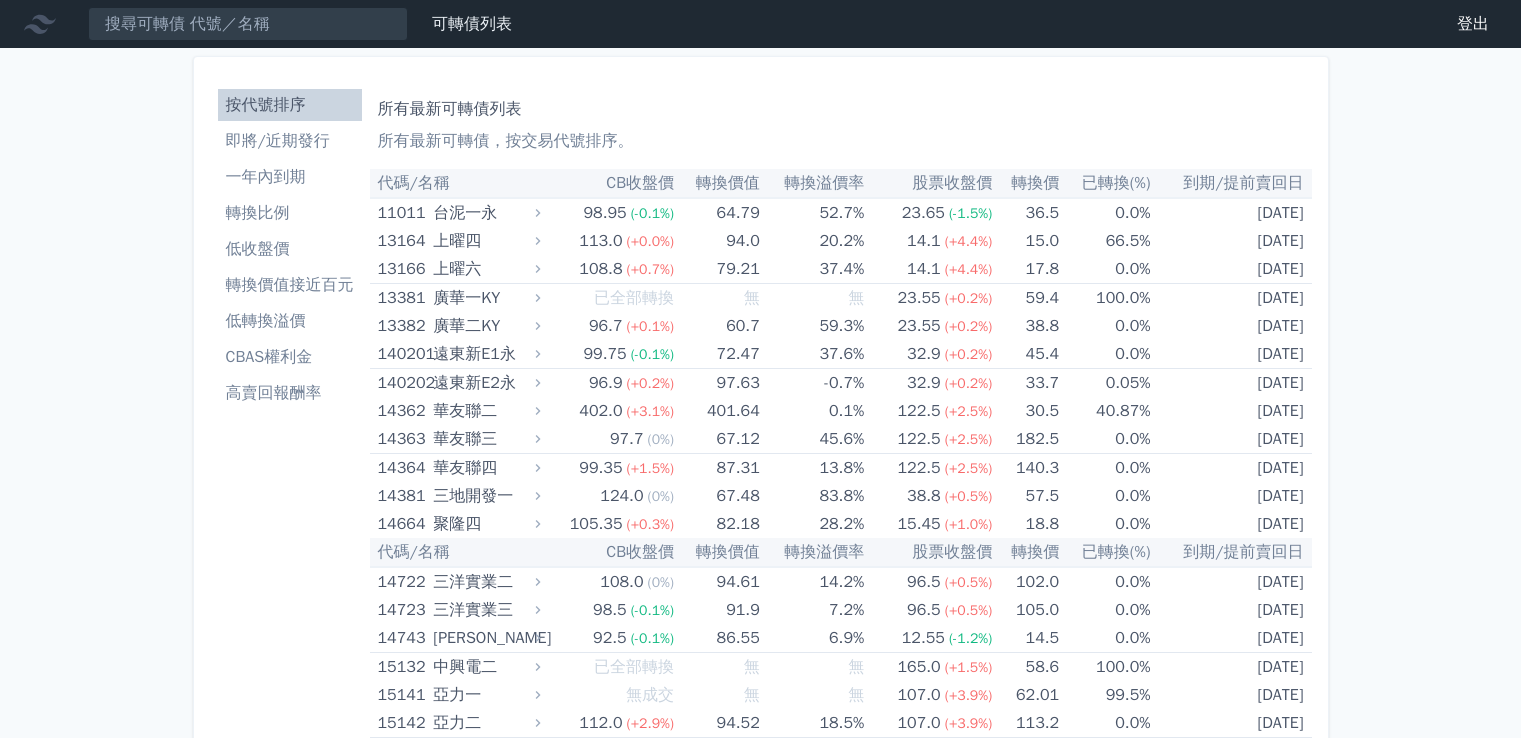 scroll, scrollTop: 0, scrollLeft: 0, axis: both 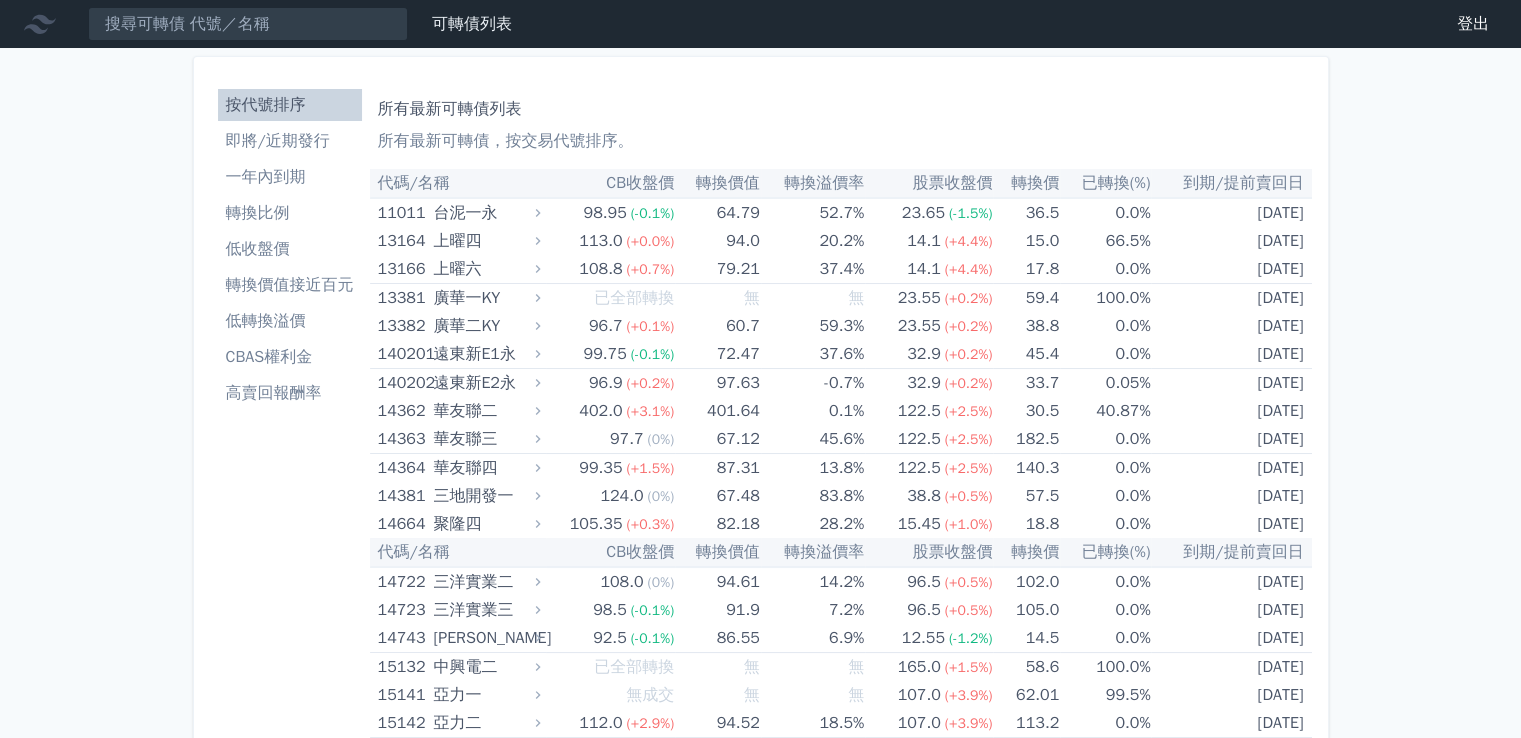 click on "可轉債列表
財務數據
可轉債列表
財務數據
登出
登出" at bounding box center [760, 24] 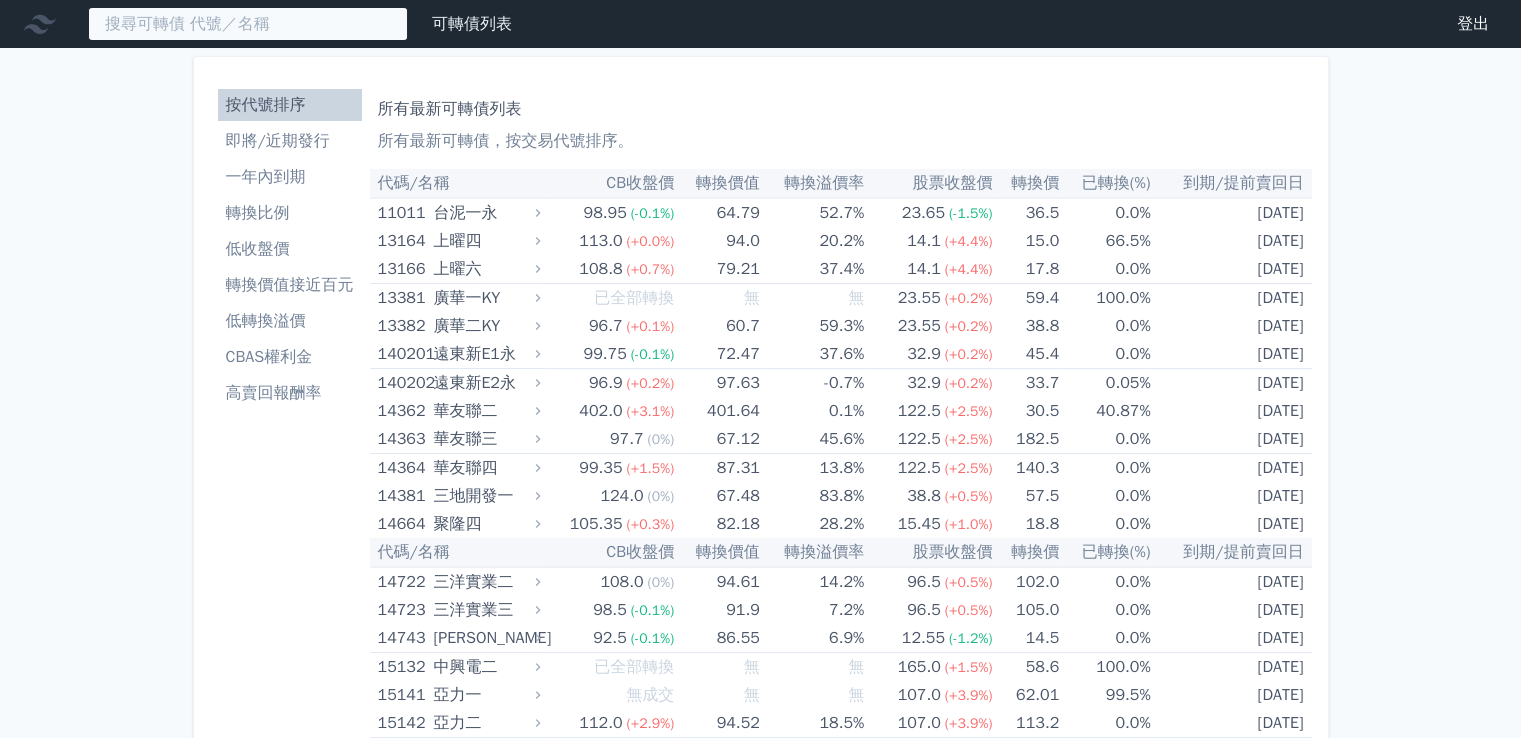 click at bounding box center (248, 24) 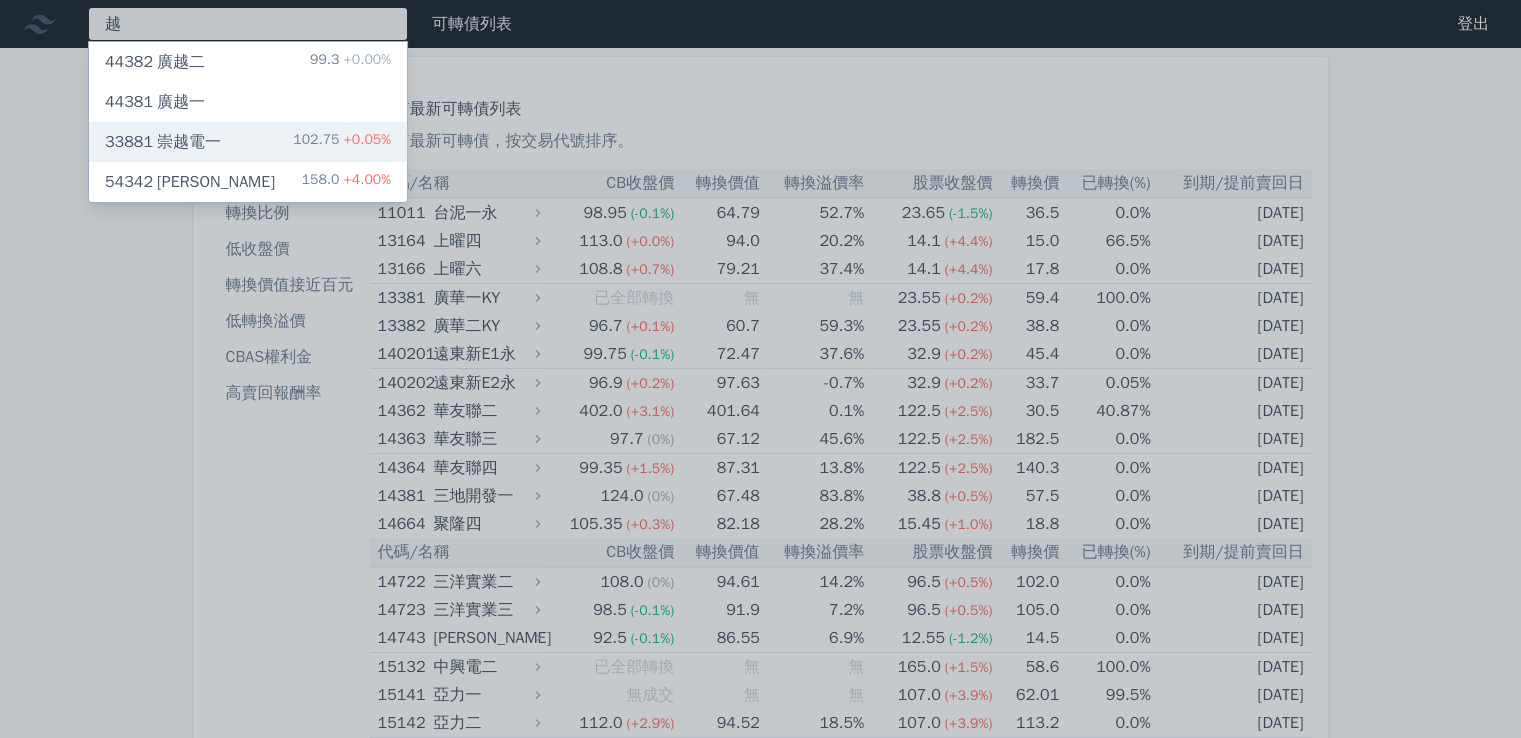 type on "越" 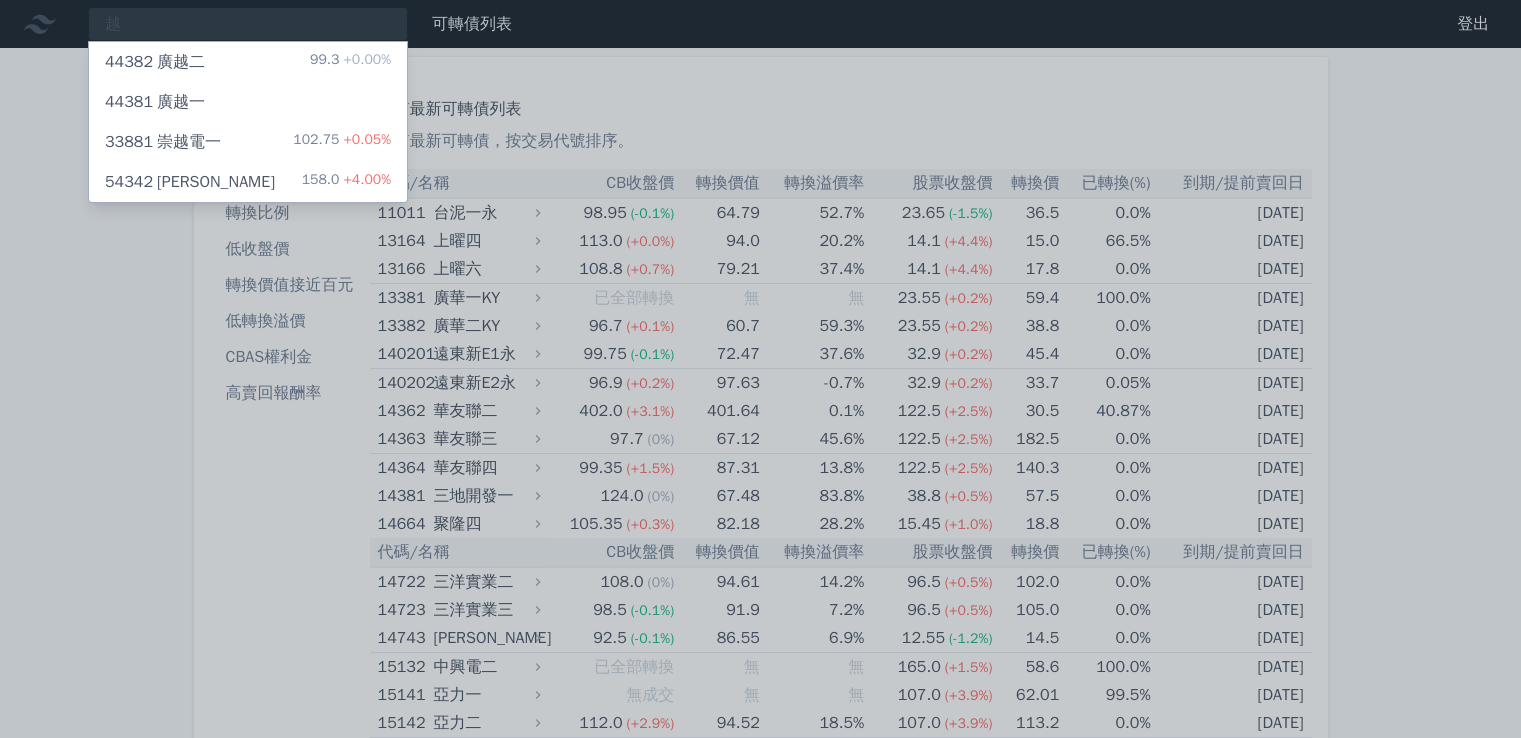click on "即將/近期發行" at bounding box center [290, 141] 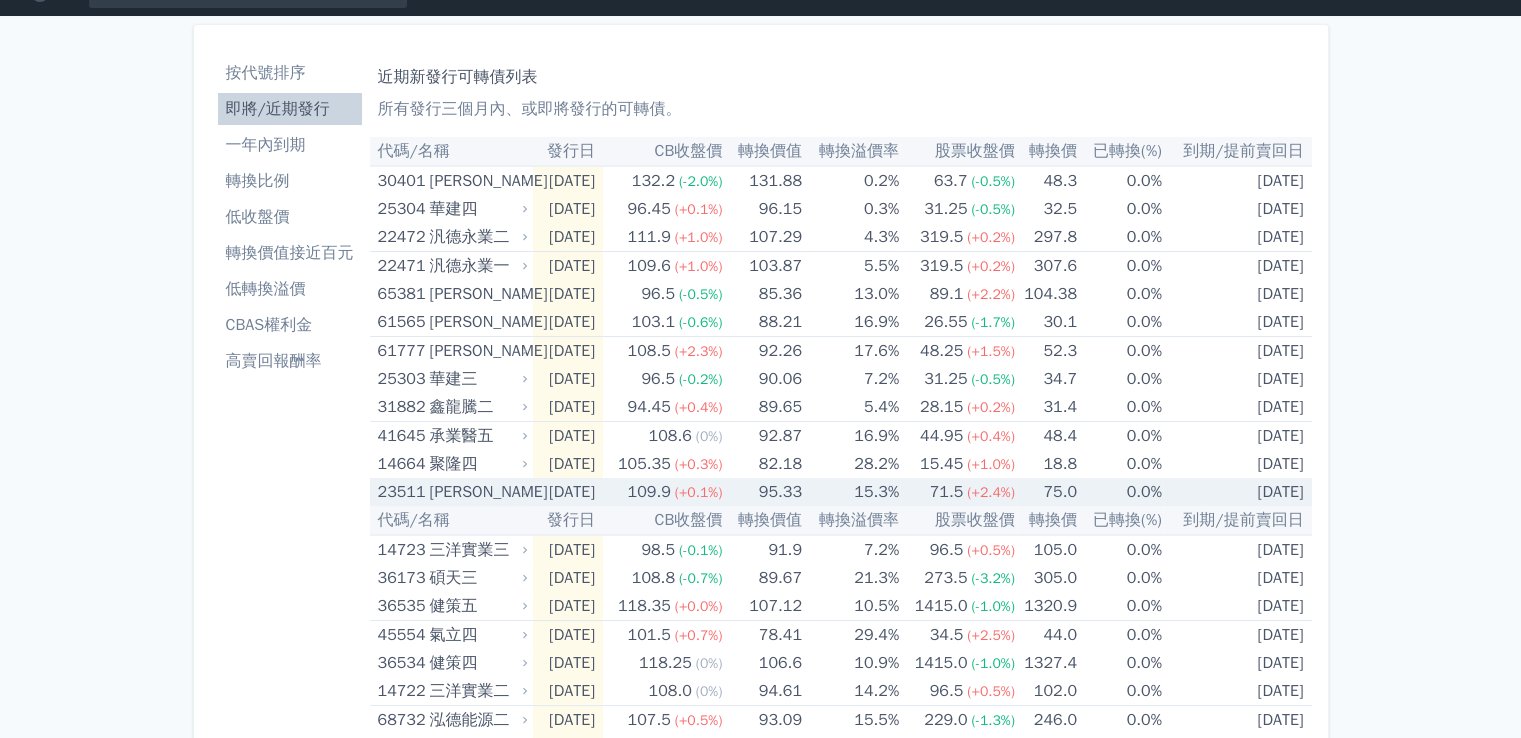 scroll, scrollTop: 0, scrollLeft: 0, axis: both 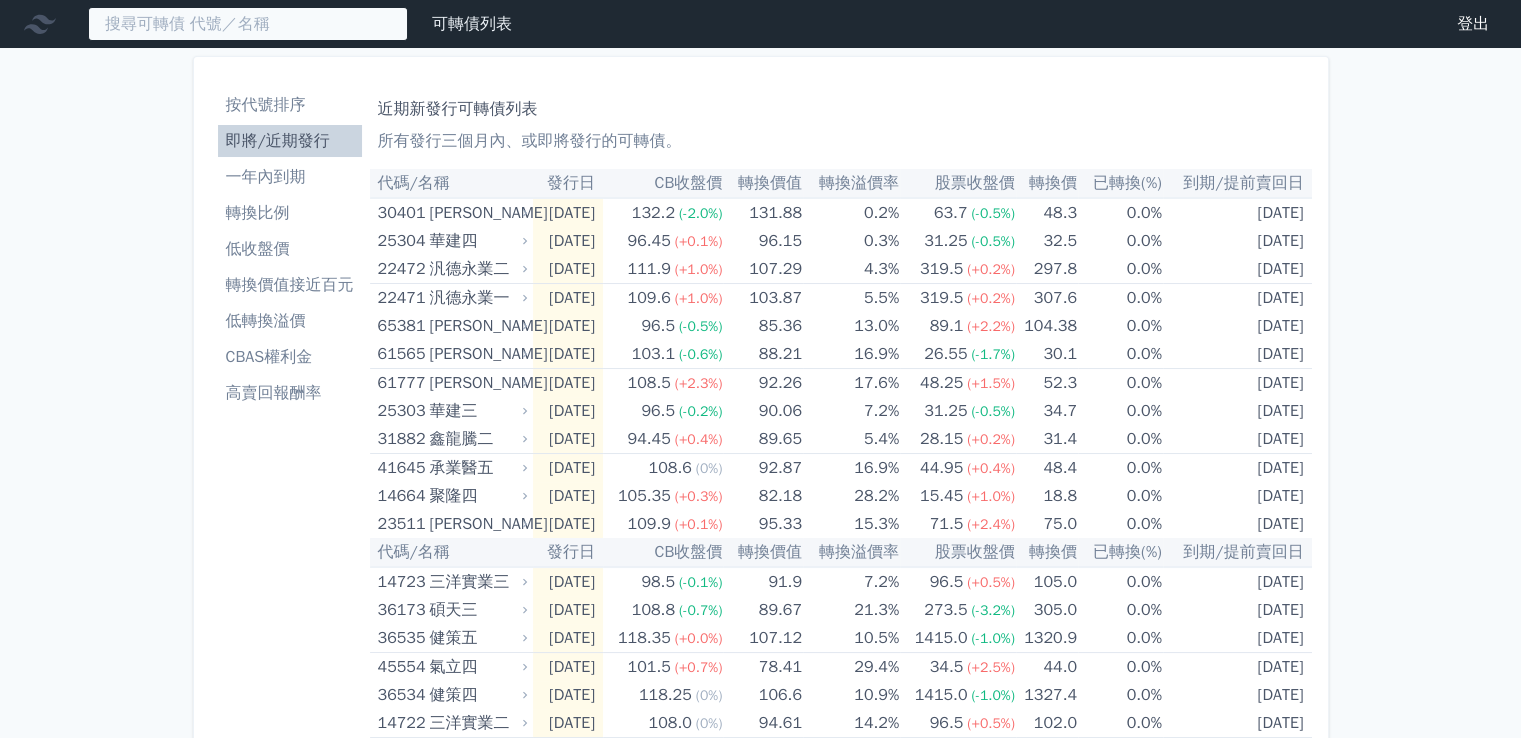click at bounding box center (248, 24) 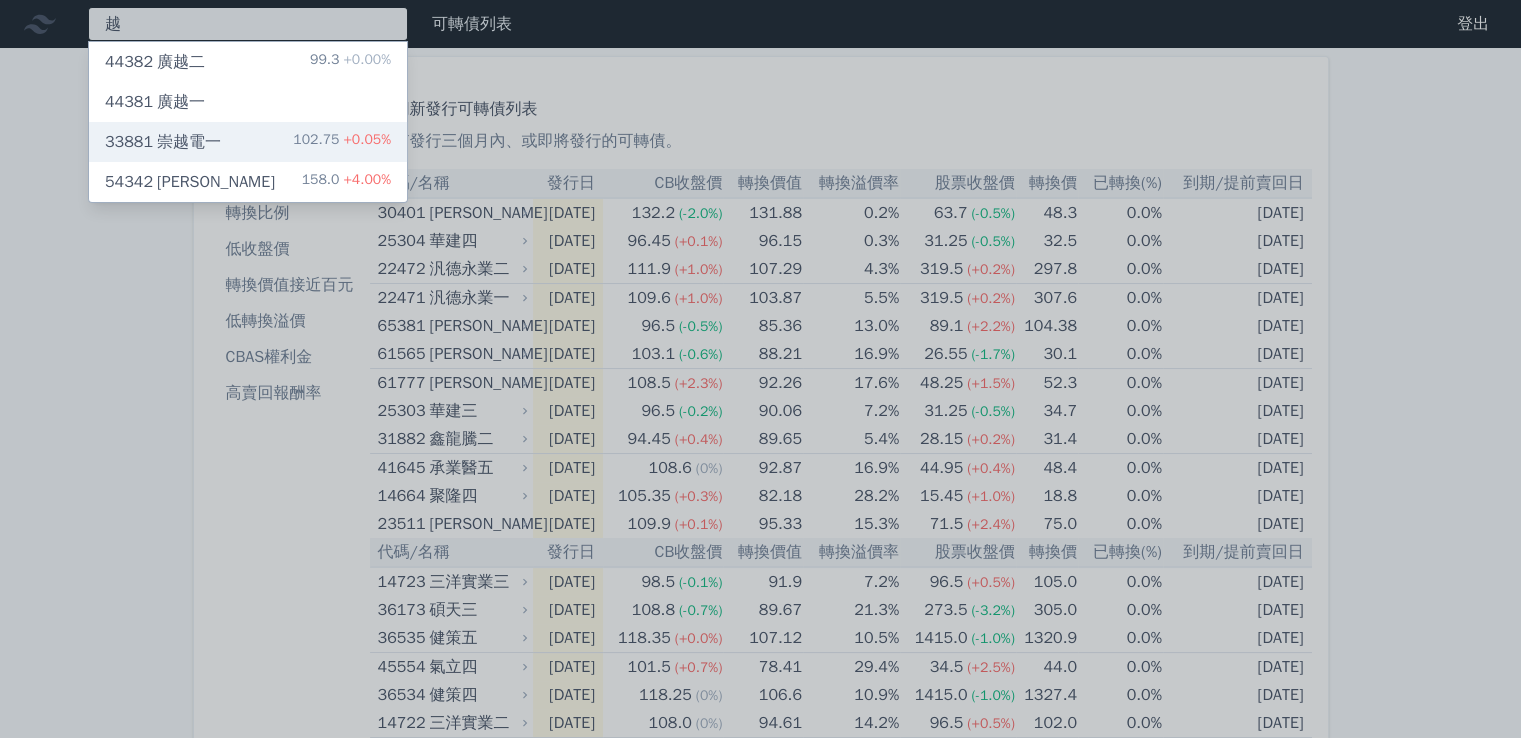 type on "越" 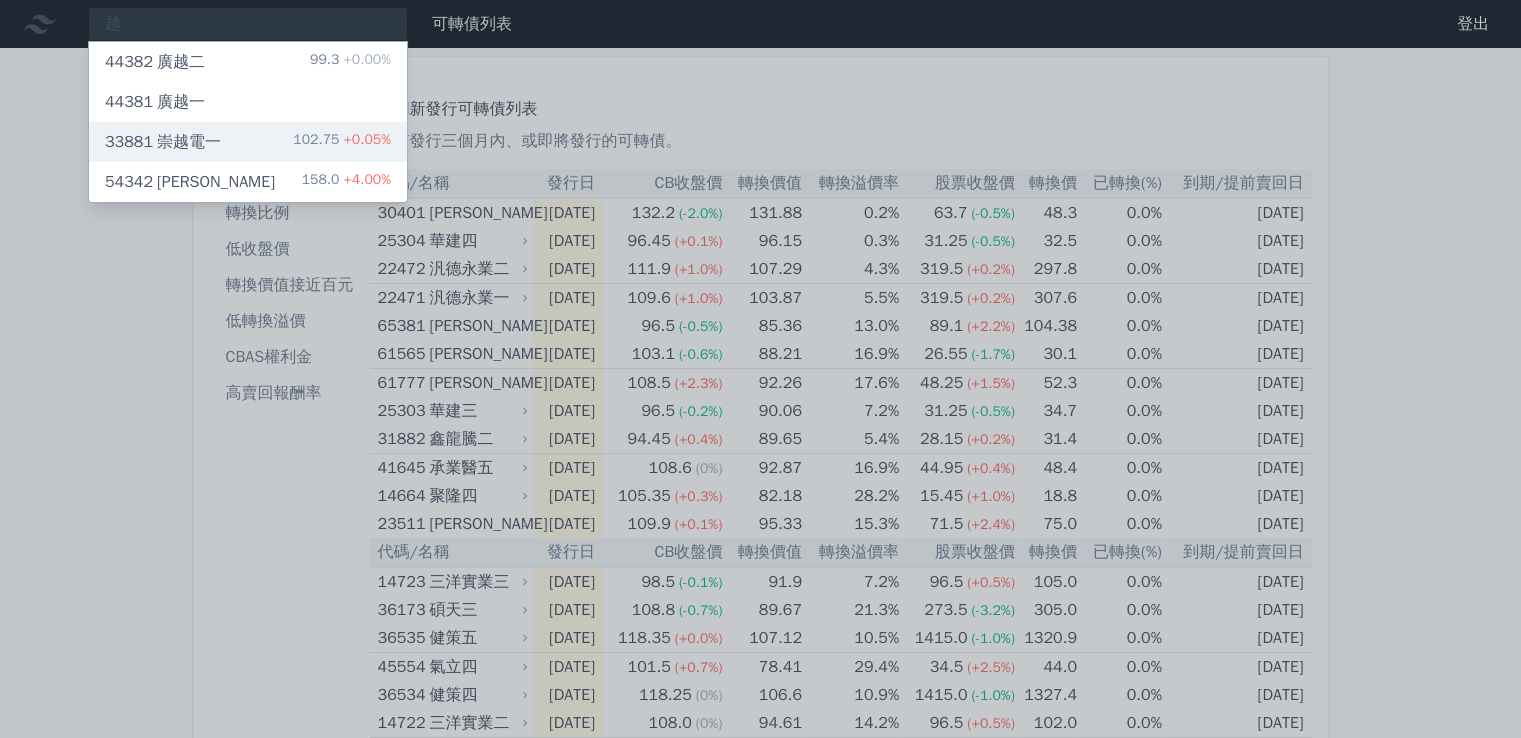 click on "33881 崇越電一
102.75 +0.05%" at bounding box center (248, 142) 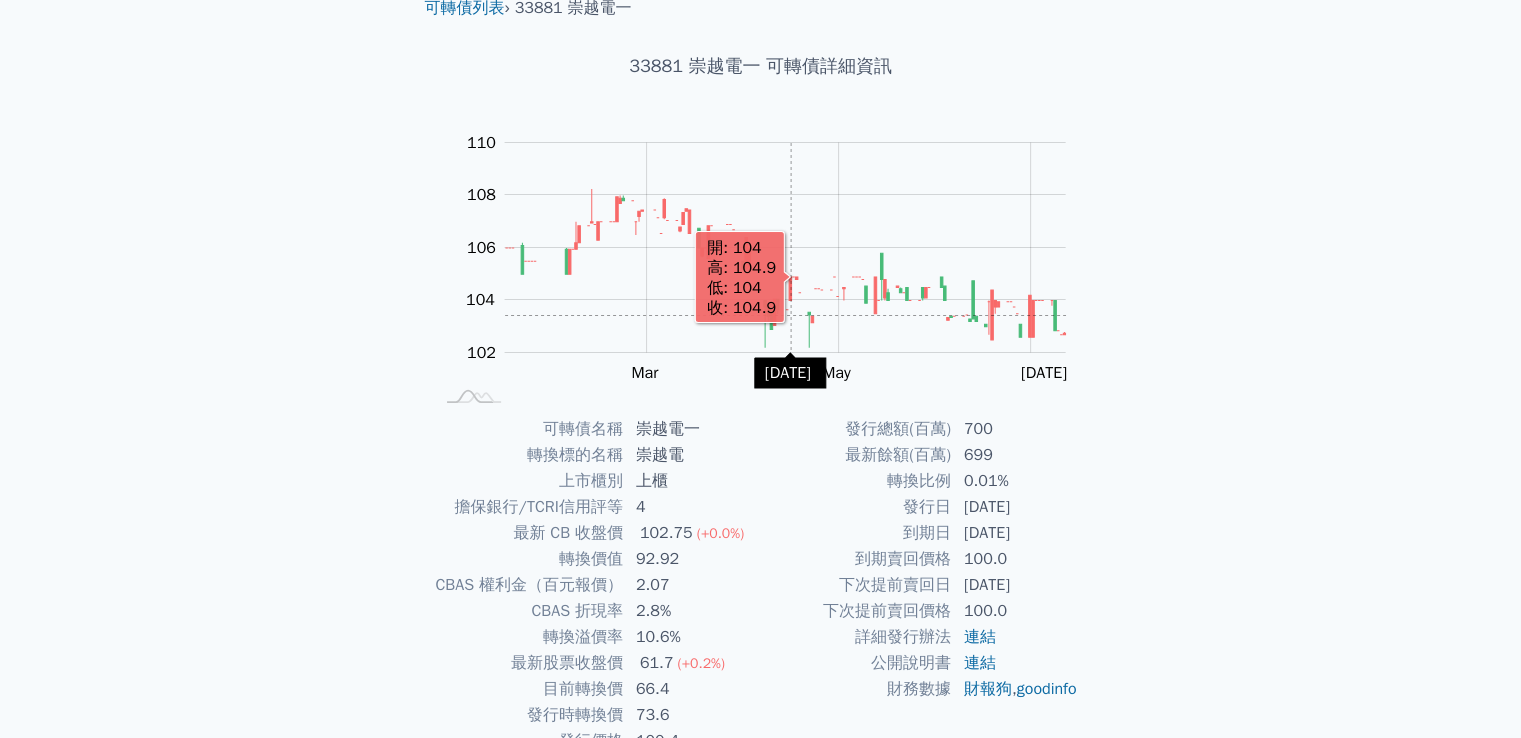 scroll, scrollTop: 0, scrollLeft: 0, axis: both 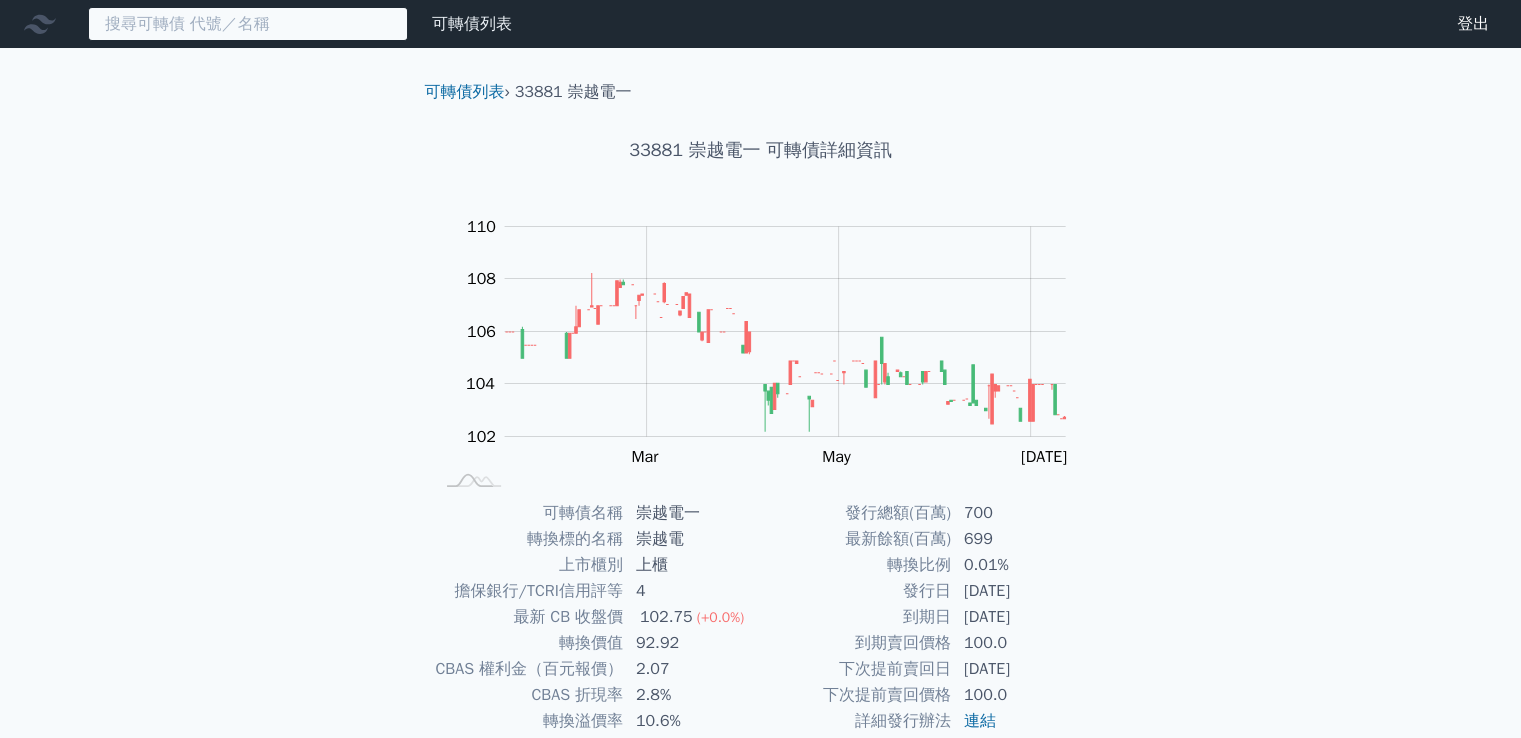 click at bounding box center [248, 24] 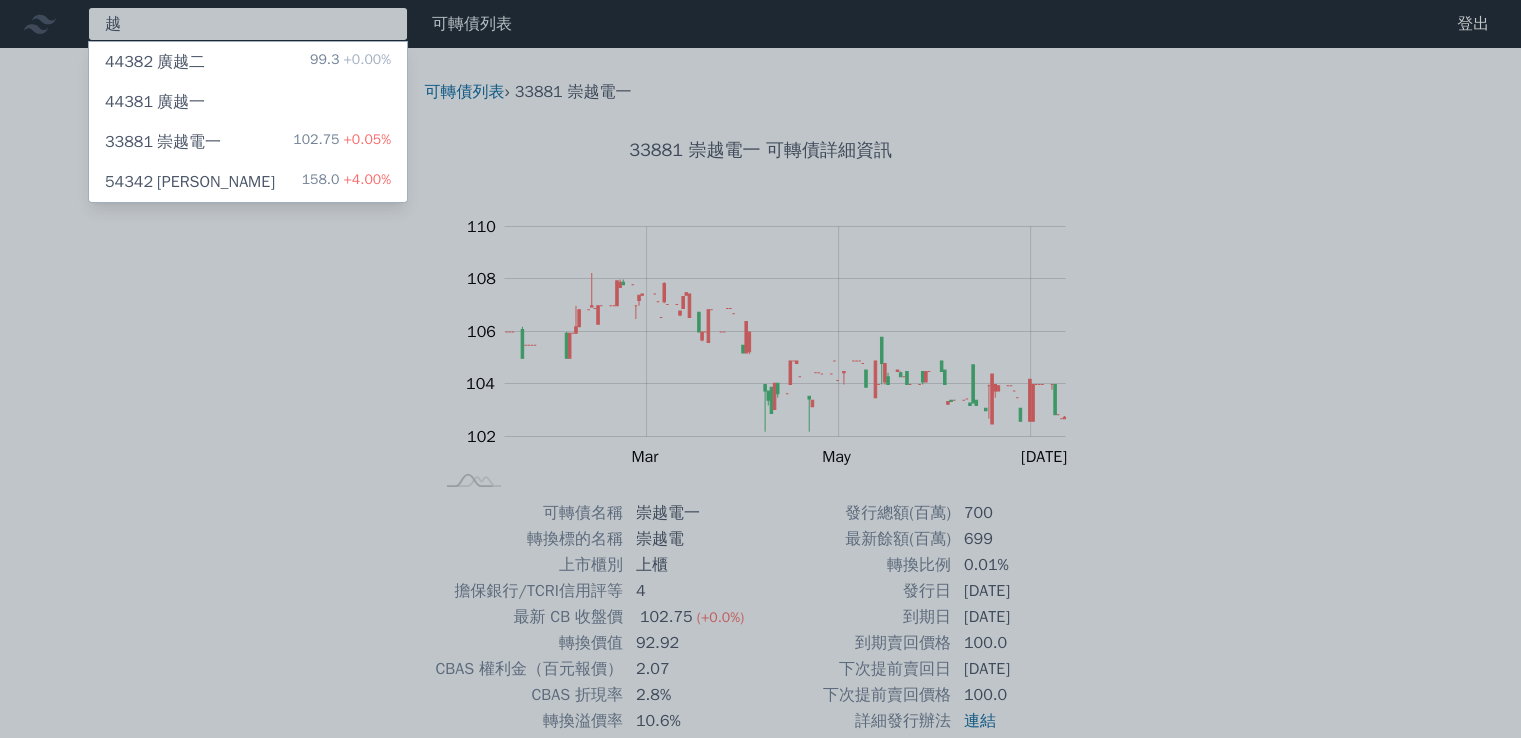 type on "越" 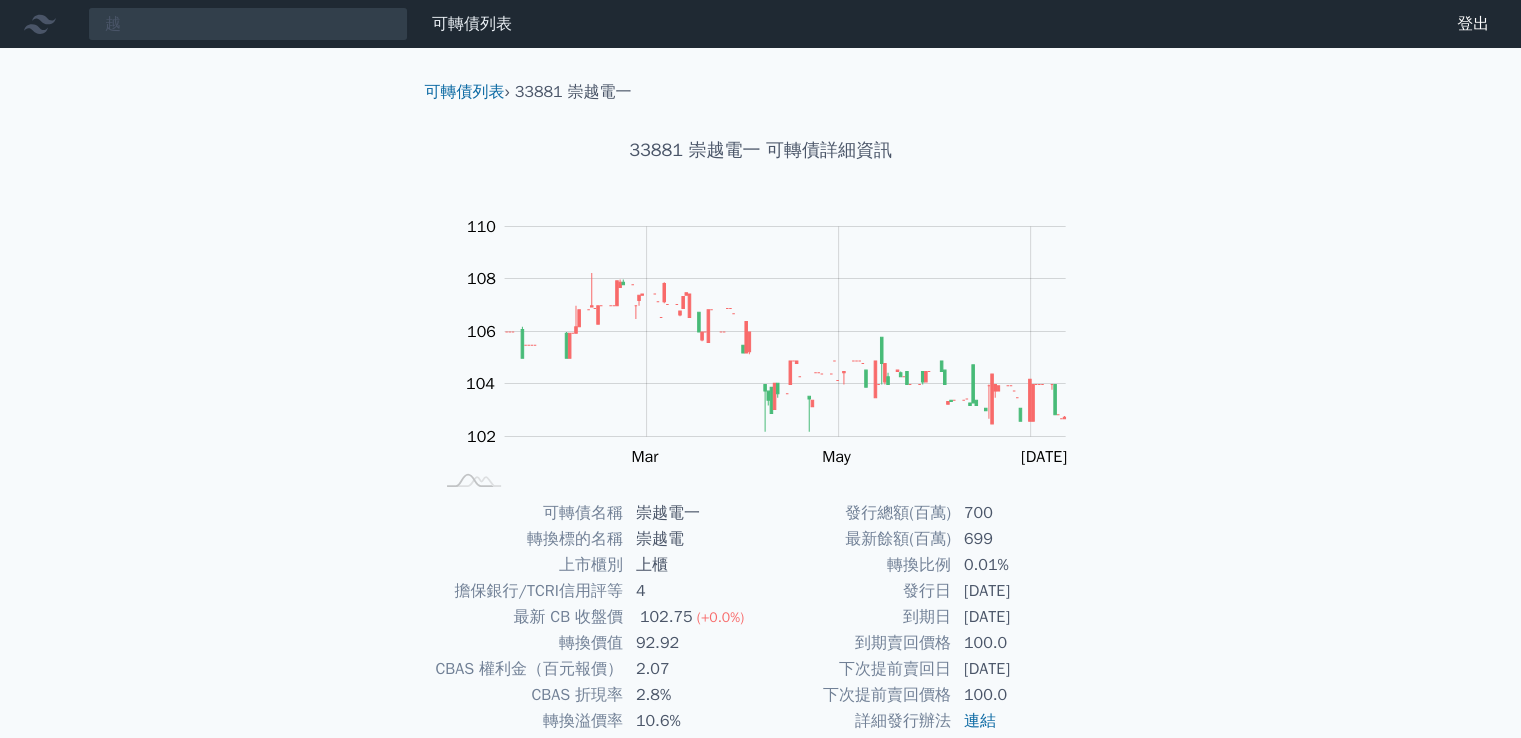 click on "越
可轉債列表
財務數據
可轉債列表
財務數據
登出
登出
可轉債列表  ›
33881 崇越電一
33881 崇越電一 可轉債詳細資訊
Zoom Out 104 100 101 102 103 104 105 106 112 108 110 98 L Jan 2025 Mar May Jul Sep 開: 107.2 高: 107.4 低: 107 100%" at bounding box center [760, 463] 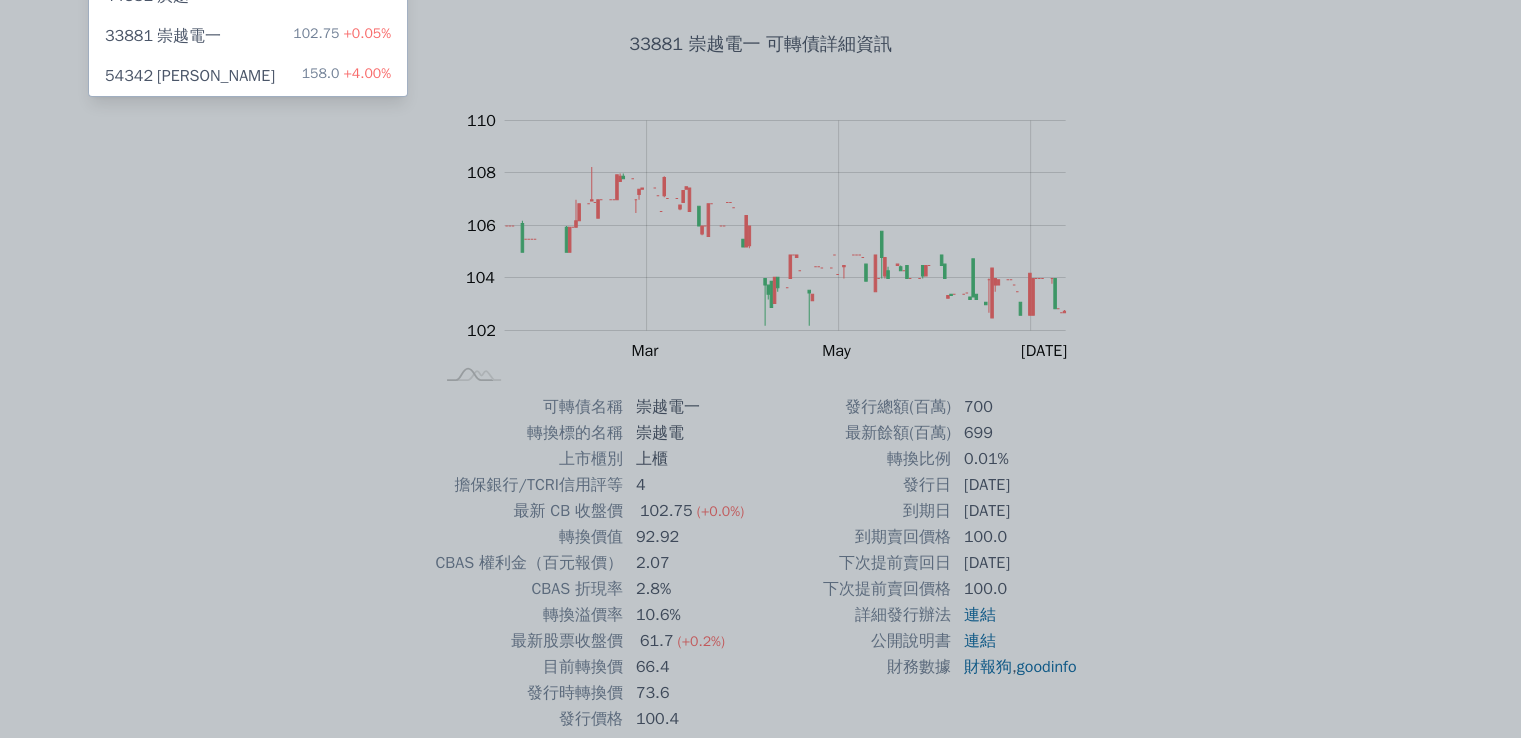 scroll, scrollTop: 188, scrollLeft: 0, axis: vertical 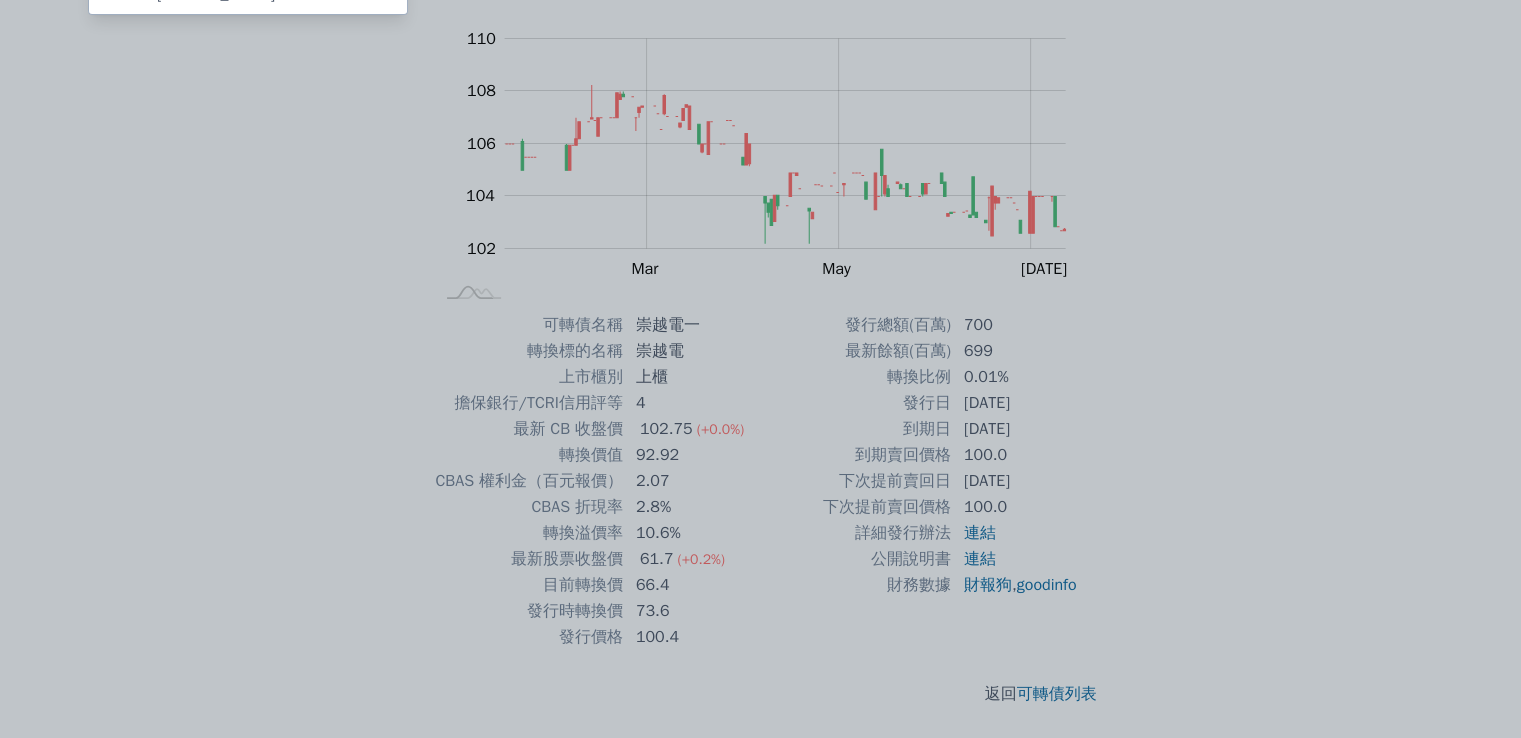 click at bounding box center [760, 369] 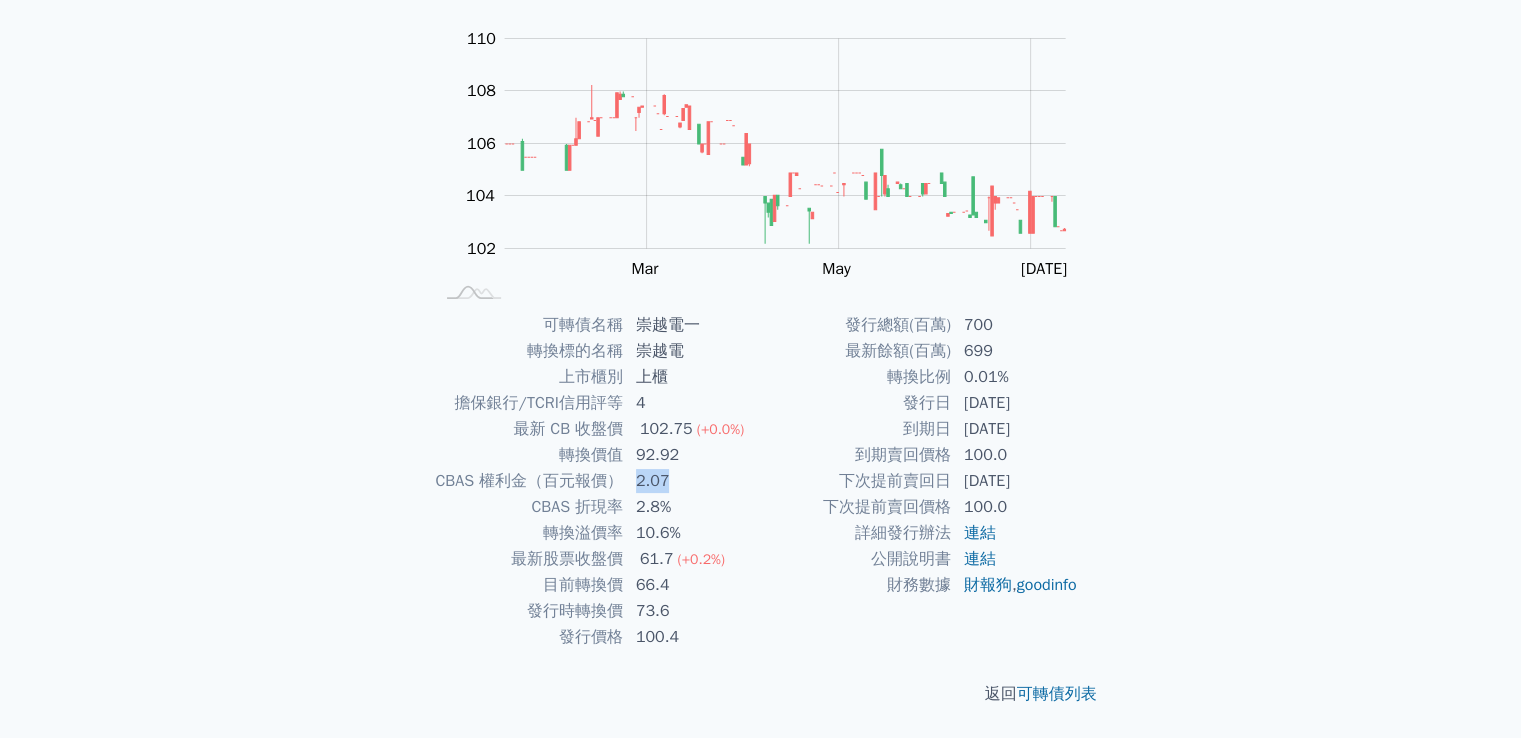 drag, startPoint x: 633, startPoint y: 478, endPoint x: 676, endPoint y: 473, distance: 43.289722 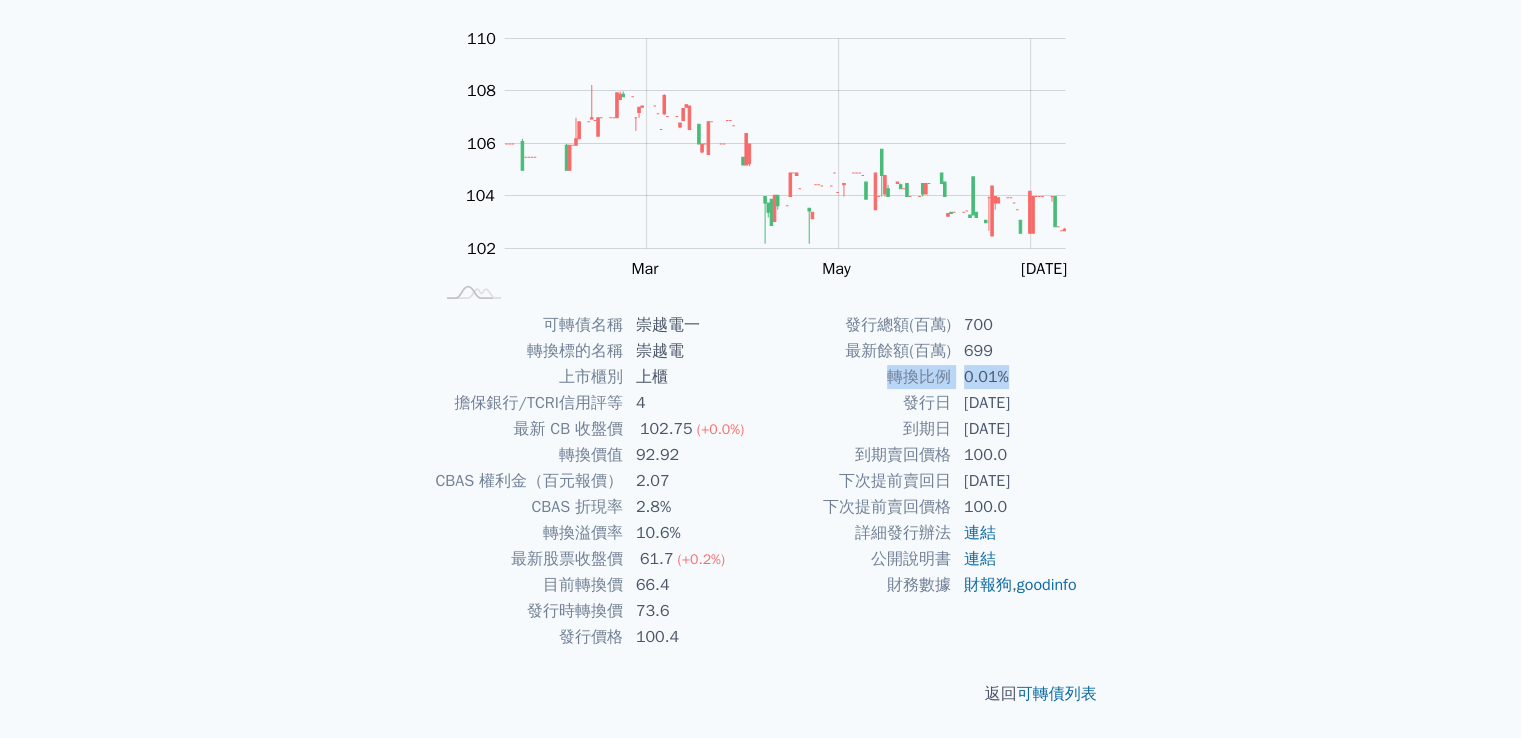 drag, startPoint x: 881, startPoint y: 375, endPoint x: 1012, endPoint y: 373, distance: 131.01526 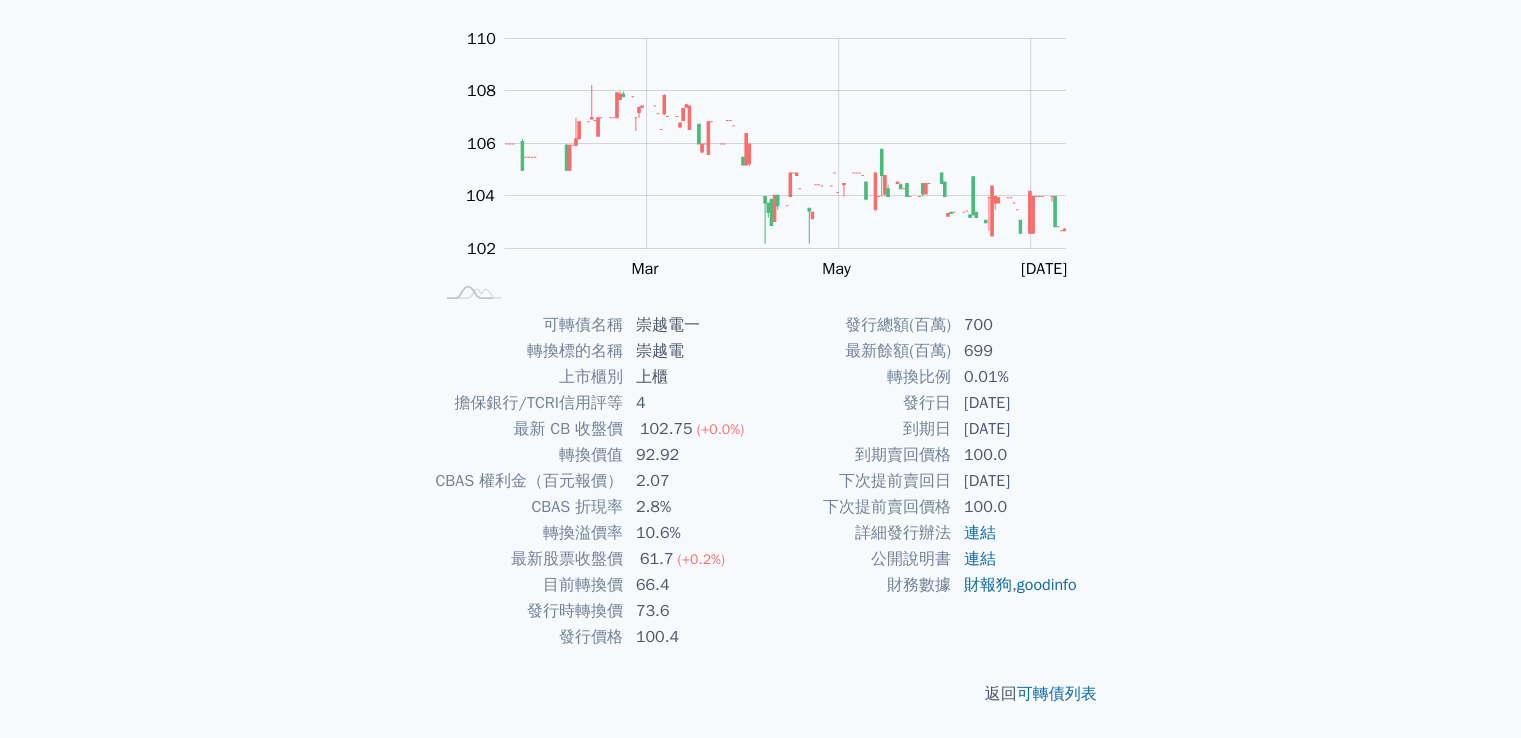 click on "2.07" at bounding box center [692, 481] 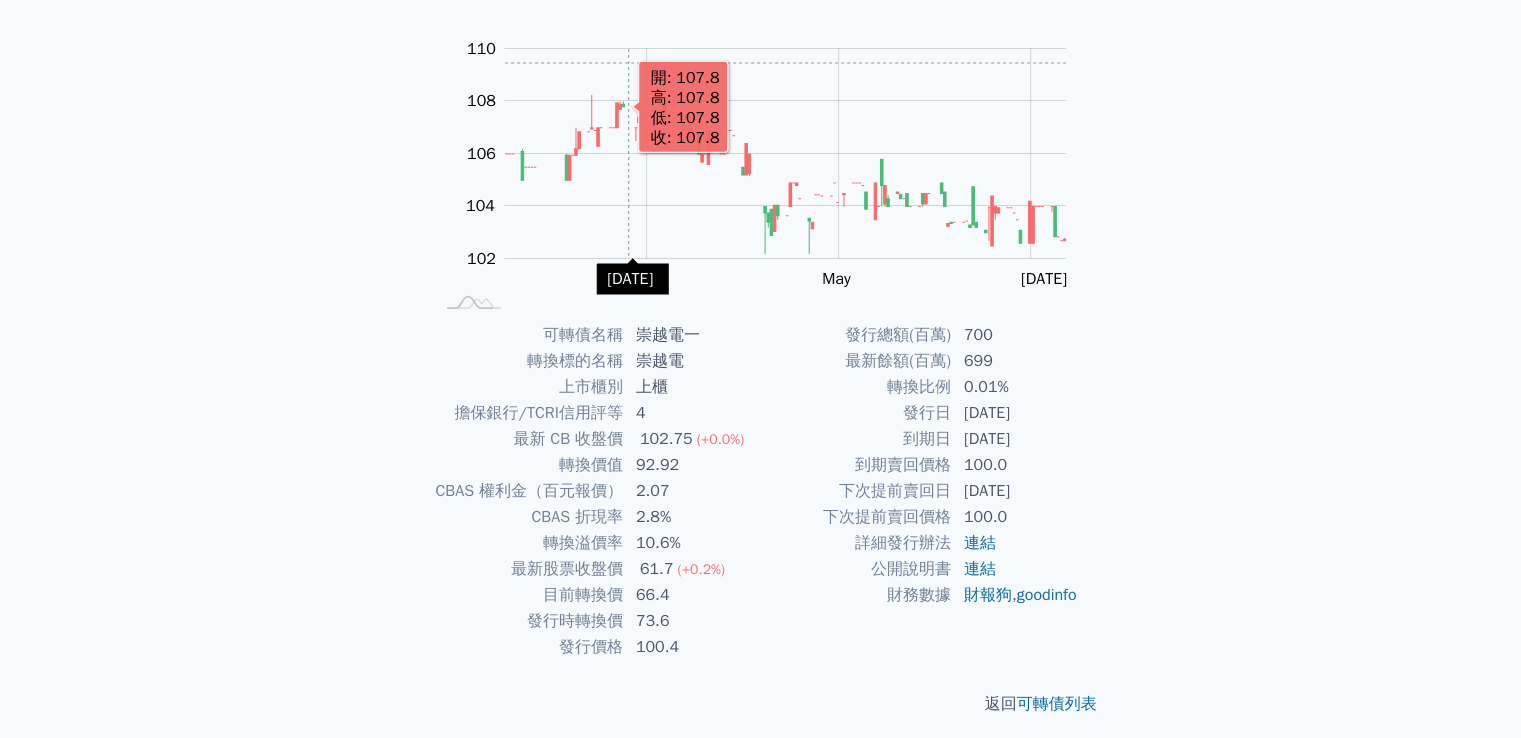 scroll, scrollTop: 188, scrollLeft: 0, axis: vertical 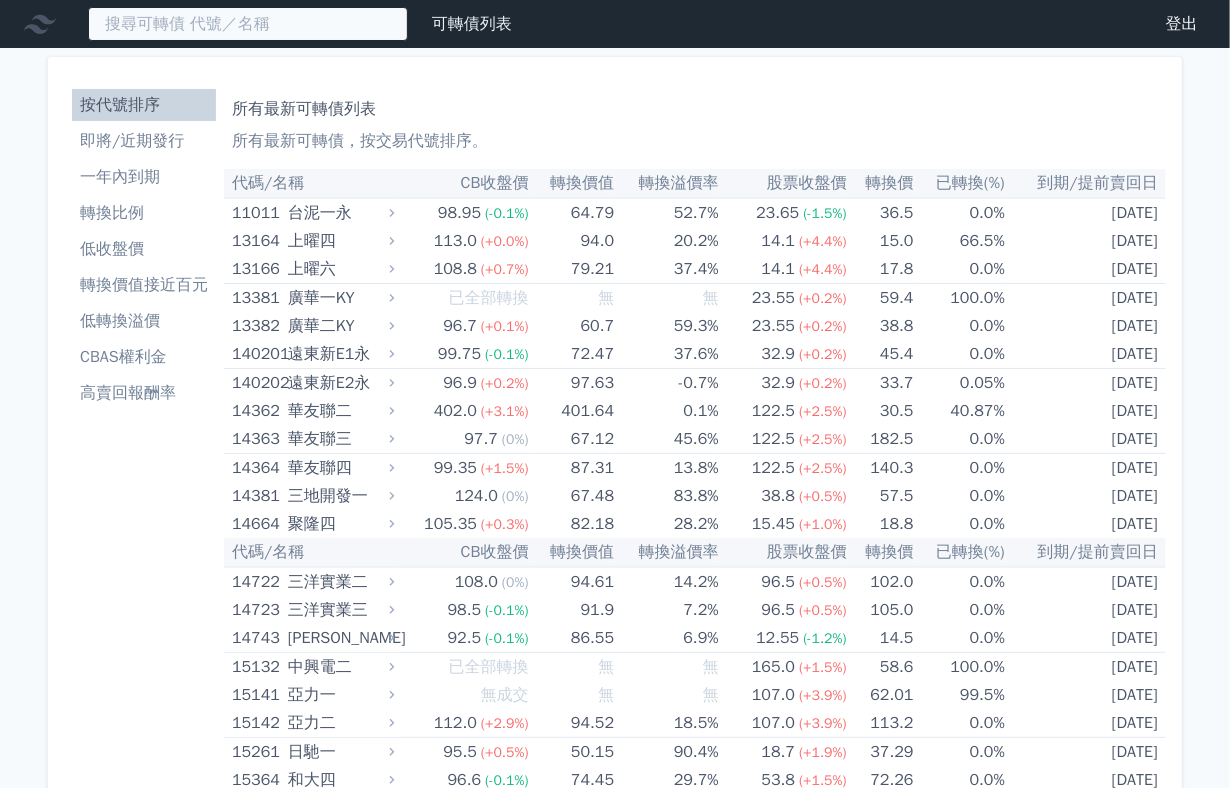 click at bounding box center (248, 24) 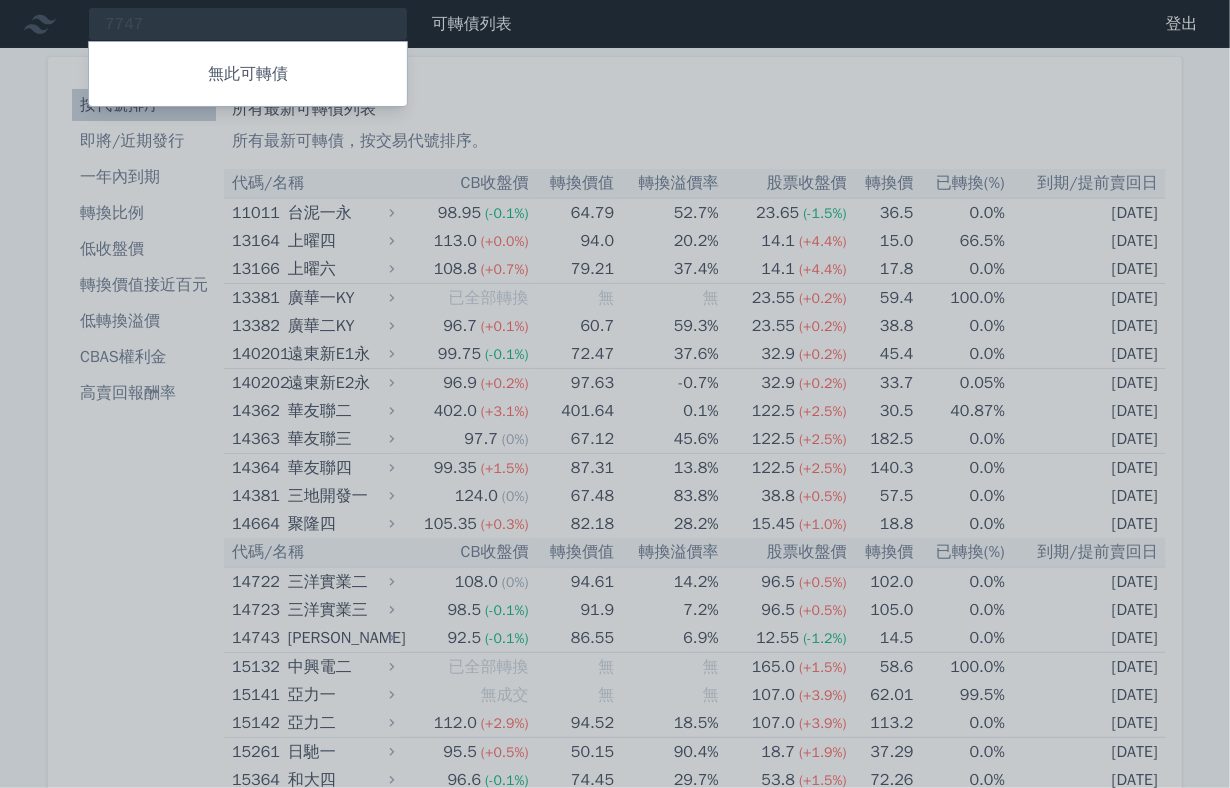 click at bounding box center [615, 394] 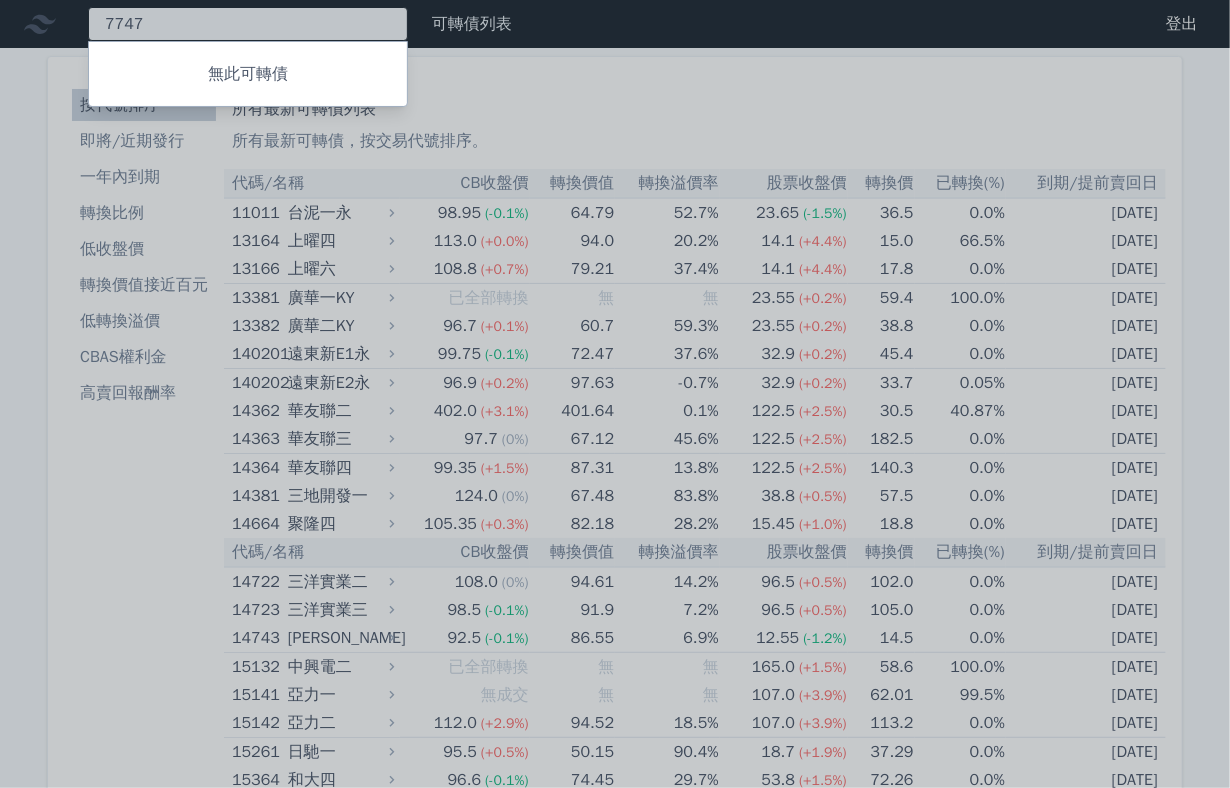 drag, startPoint x: 131, startPoint y: 23, endPoint x: 98, endPoint y: 28, distance: 33.37664 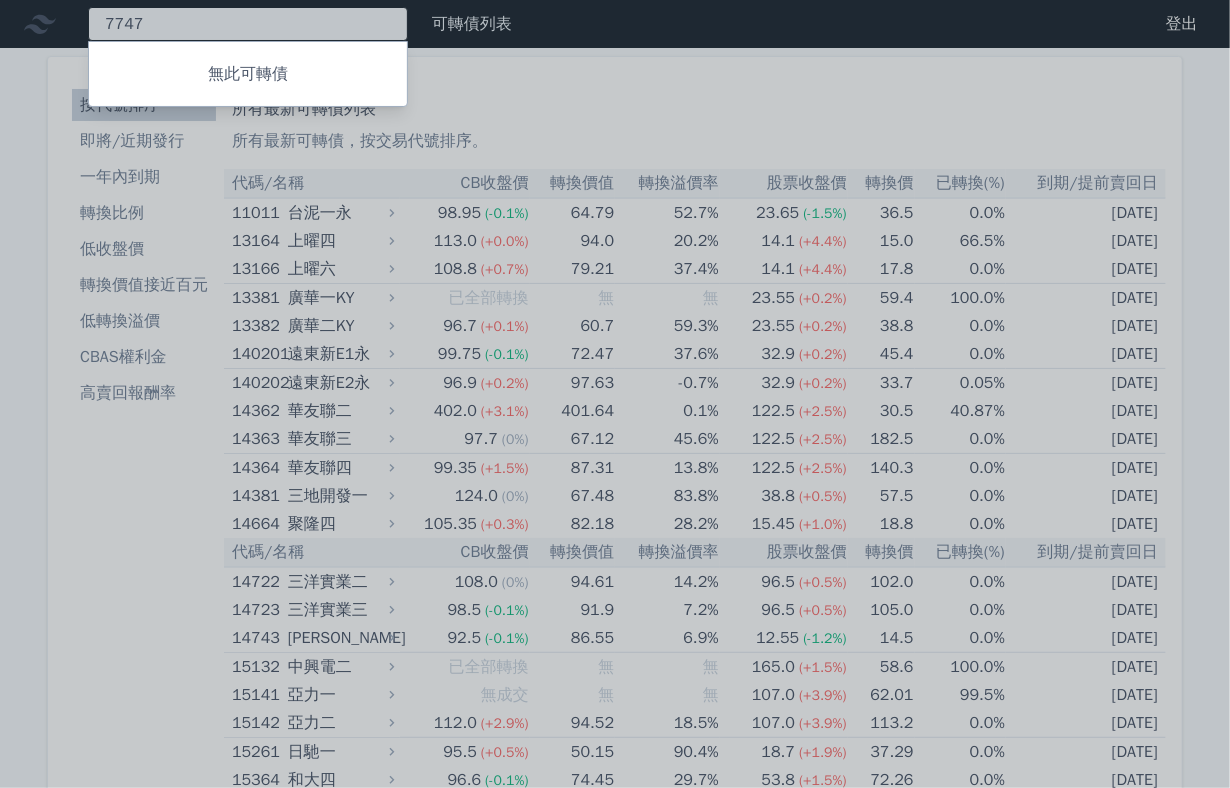 click on "7747
無此可轉債" at bounding box center [248, 24] 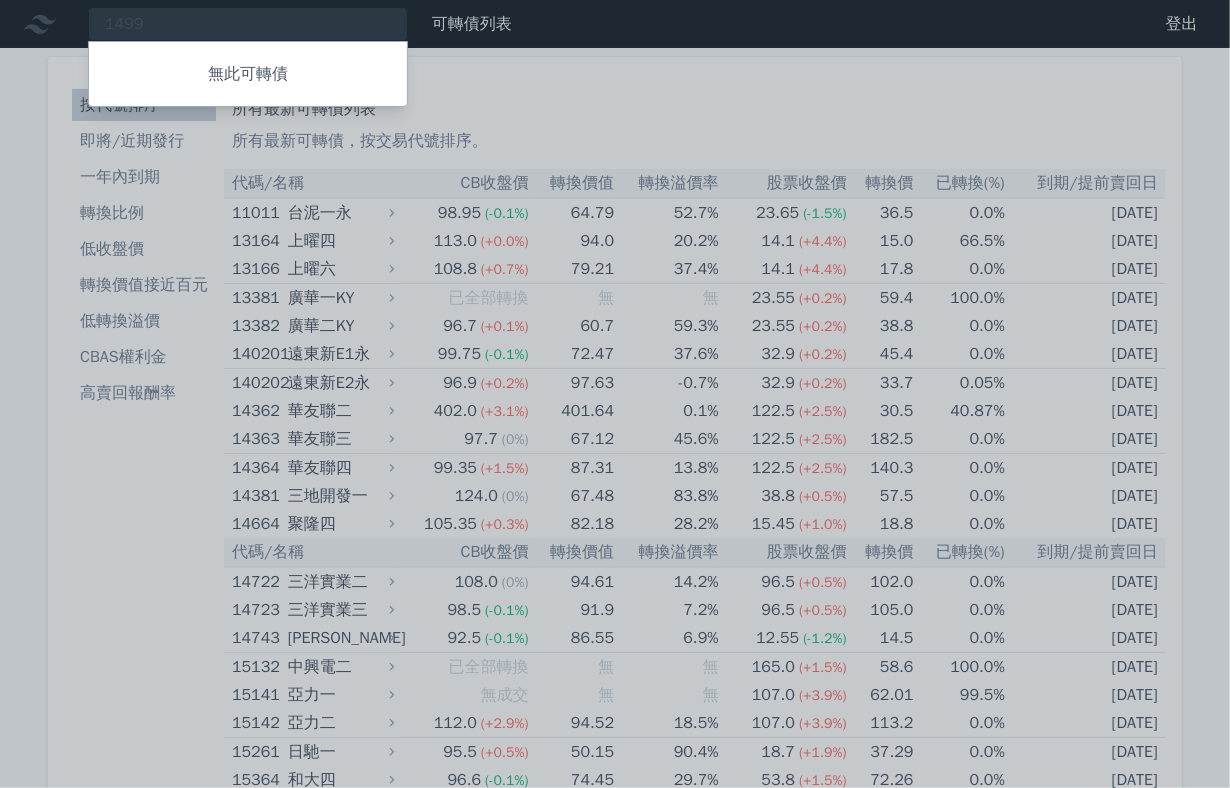 drag, startPoint x: 157, startPoint y: 25, endPoint x: 31, endPoint y: 22, distance: 126.035706 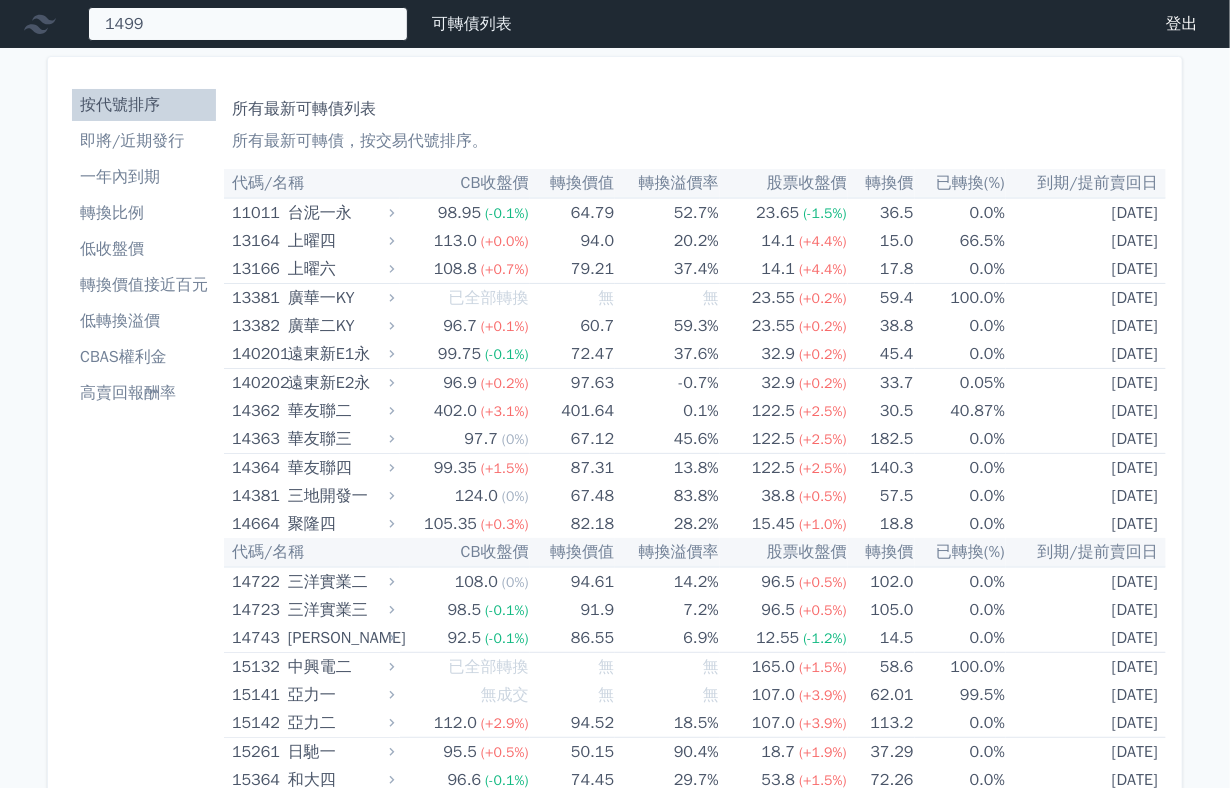 click on "1499
無此可轉債" at bounding box center (248, 24) 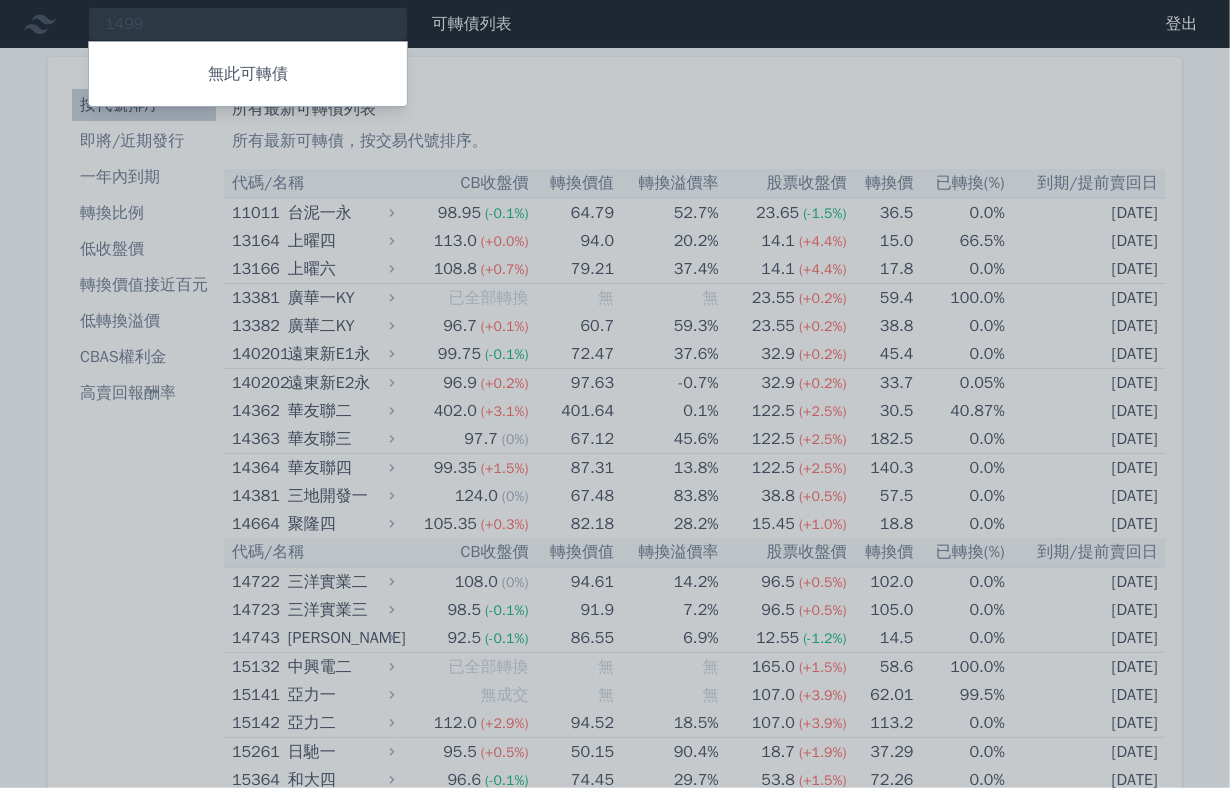 click at bounding box center [615, 394] 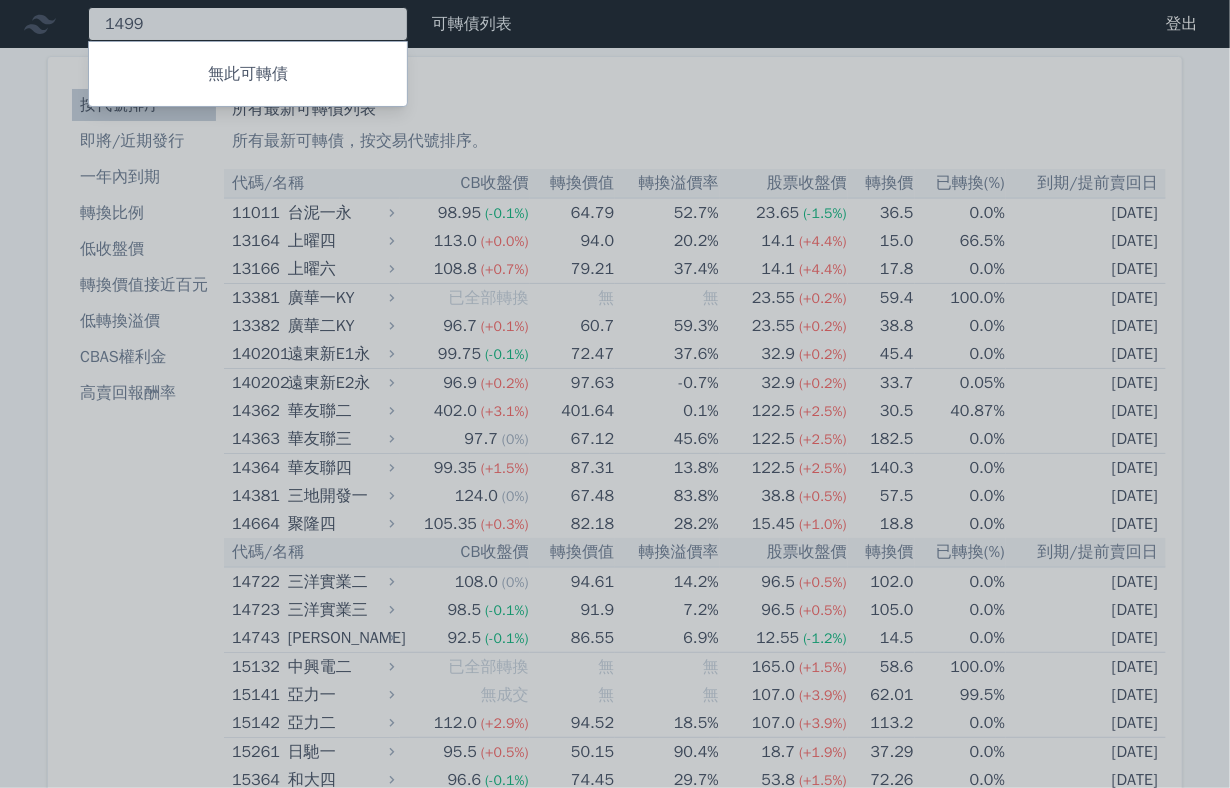 click on "1499
無此可轉債" at bounding box center (248, 24) 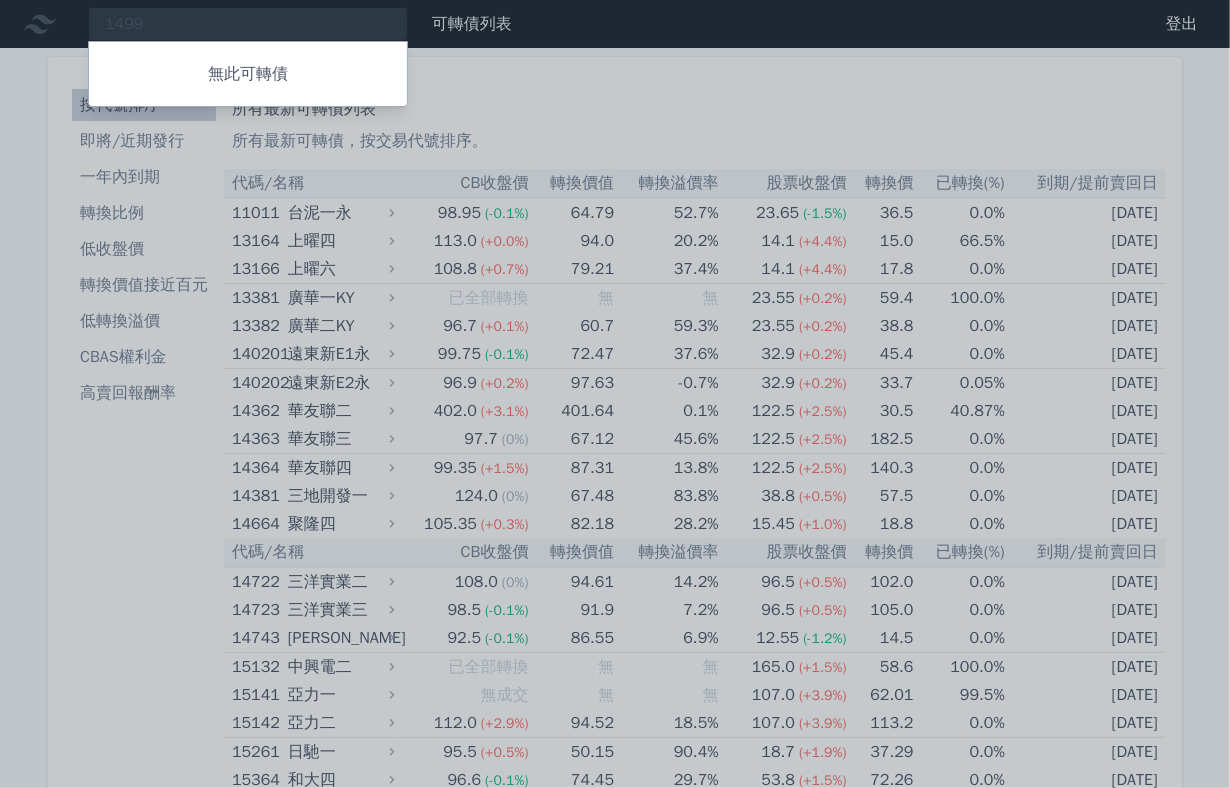 drag, startPoint x: 156, startPoint y: 25, endPoint x: 144, endPoint y: 25, distance: 12 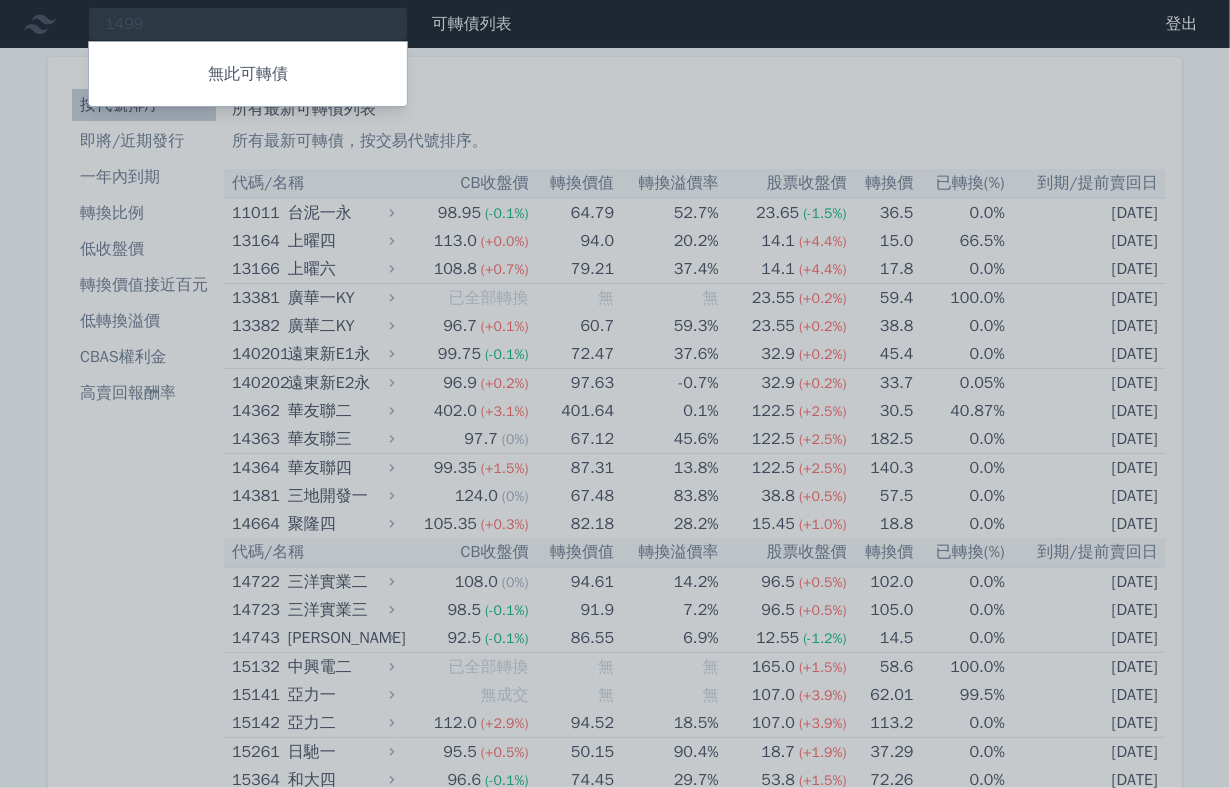 click at bounding box center (615, 394) 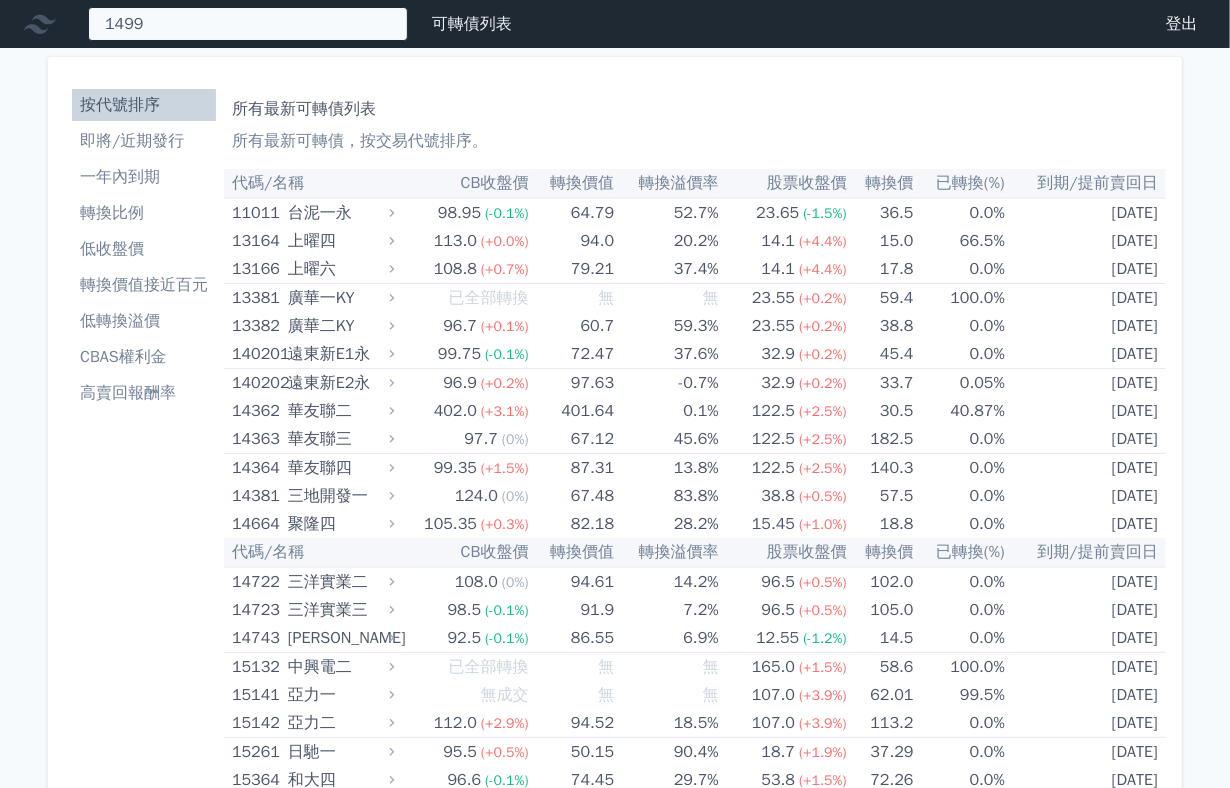 click on "1499
無此可轉債" at bounding box center [248, 24] 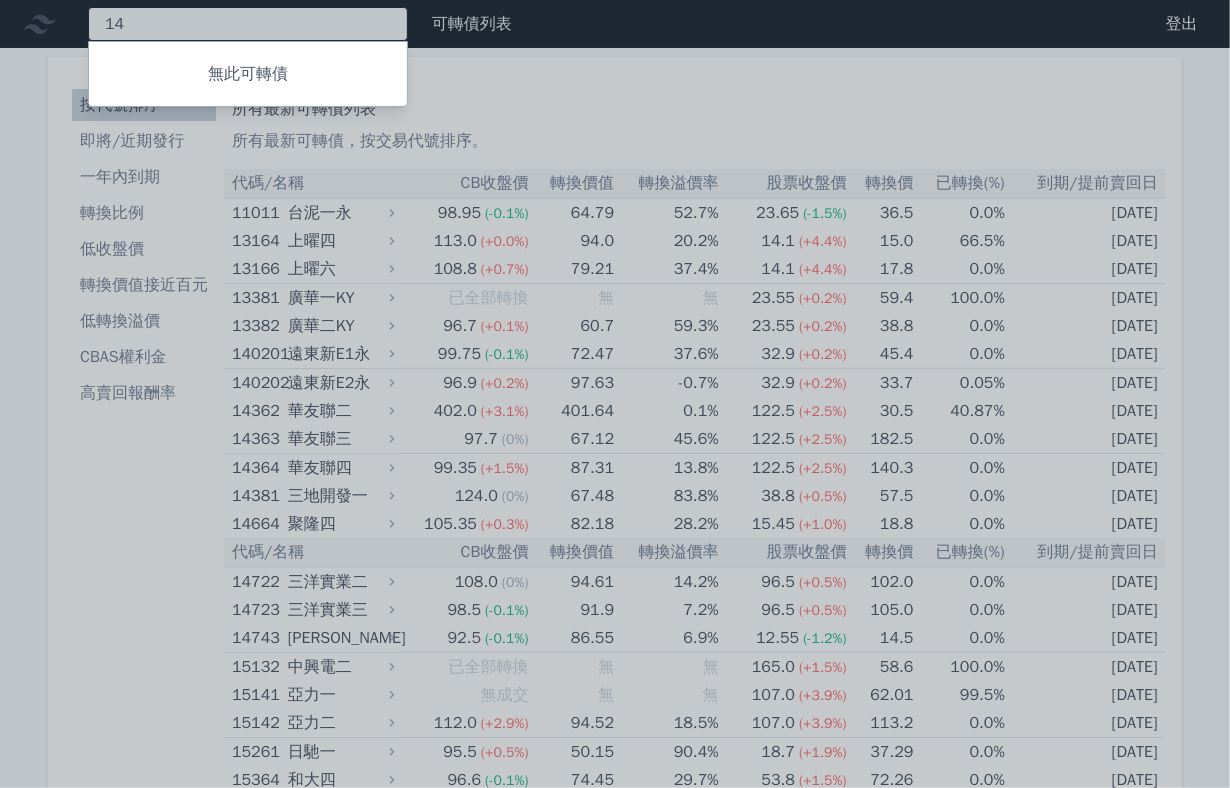 type on "1" 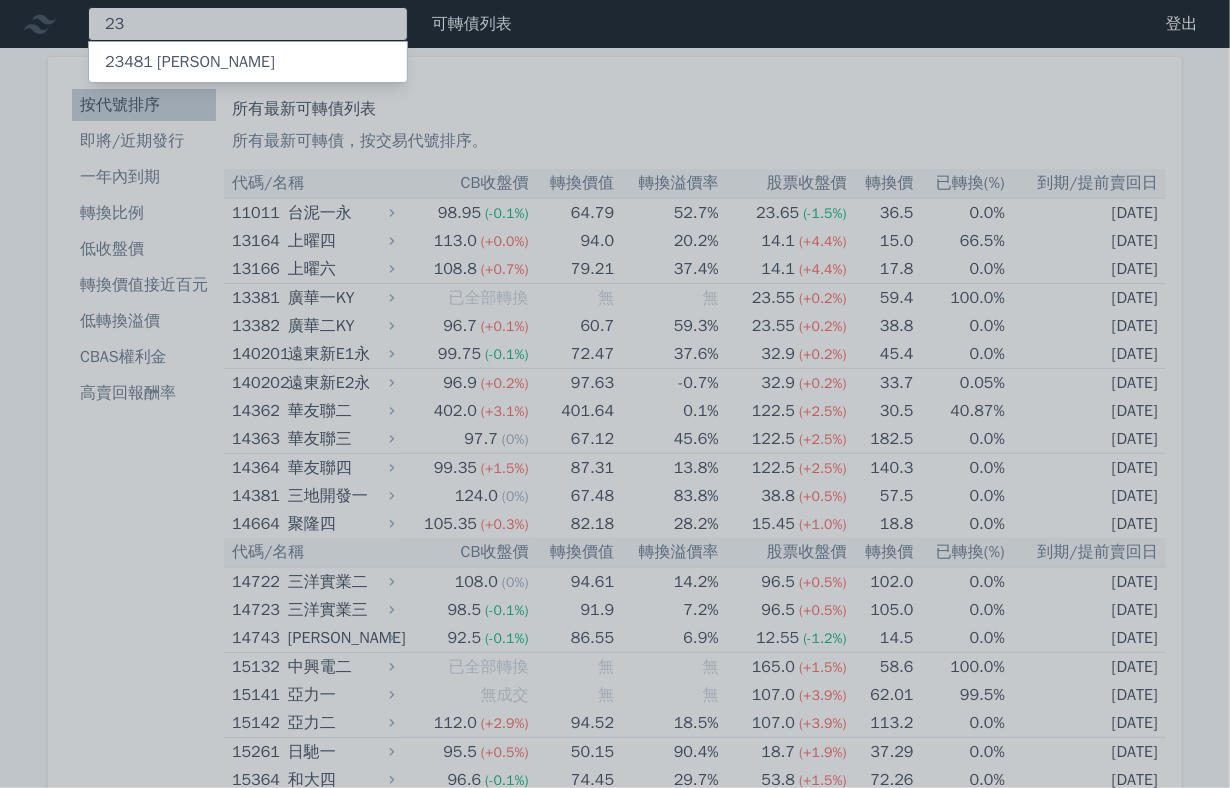type on "2" 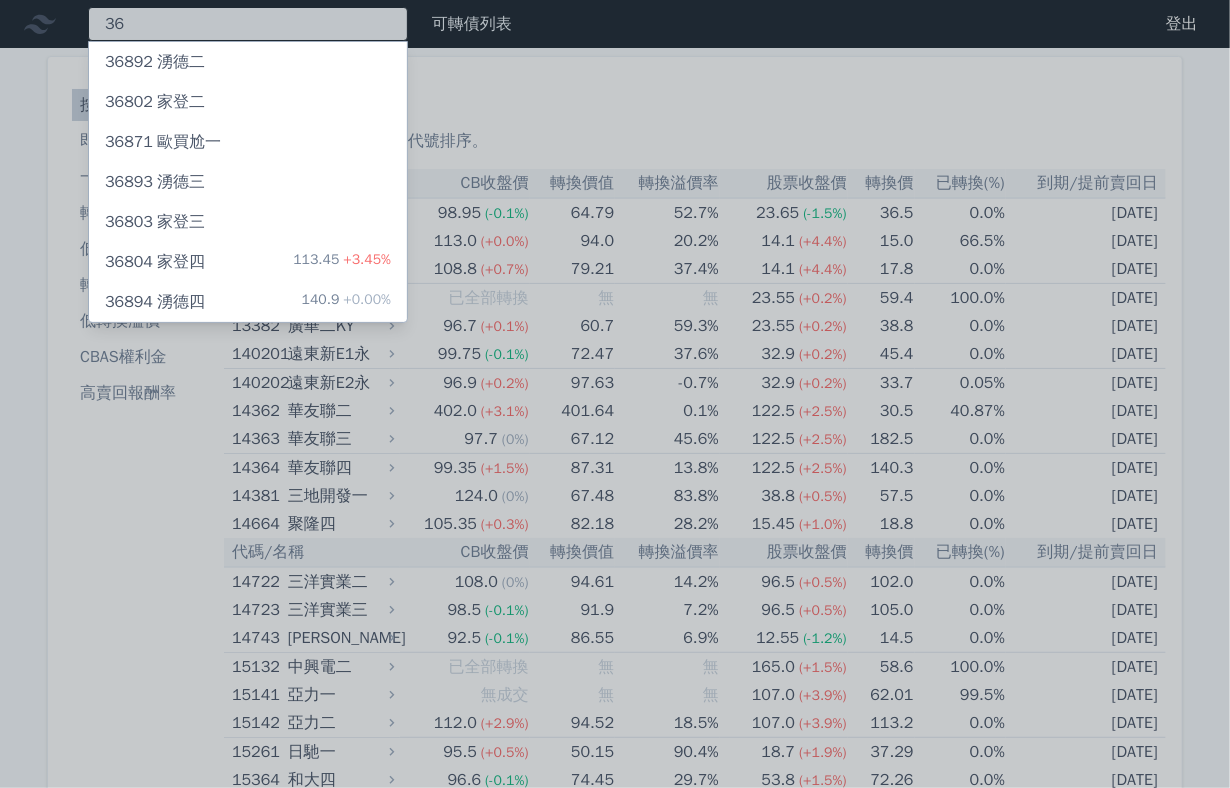 type on "3" 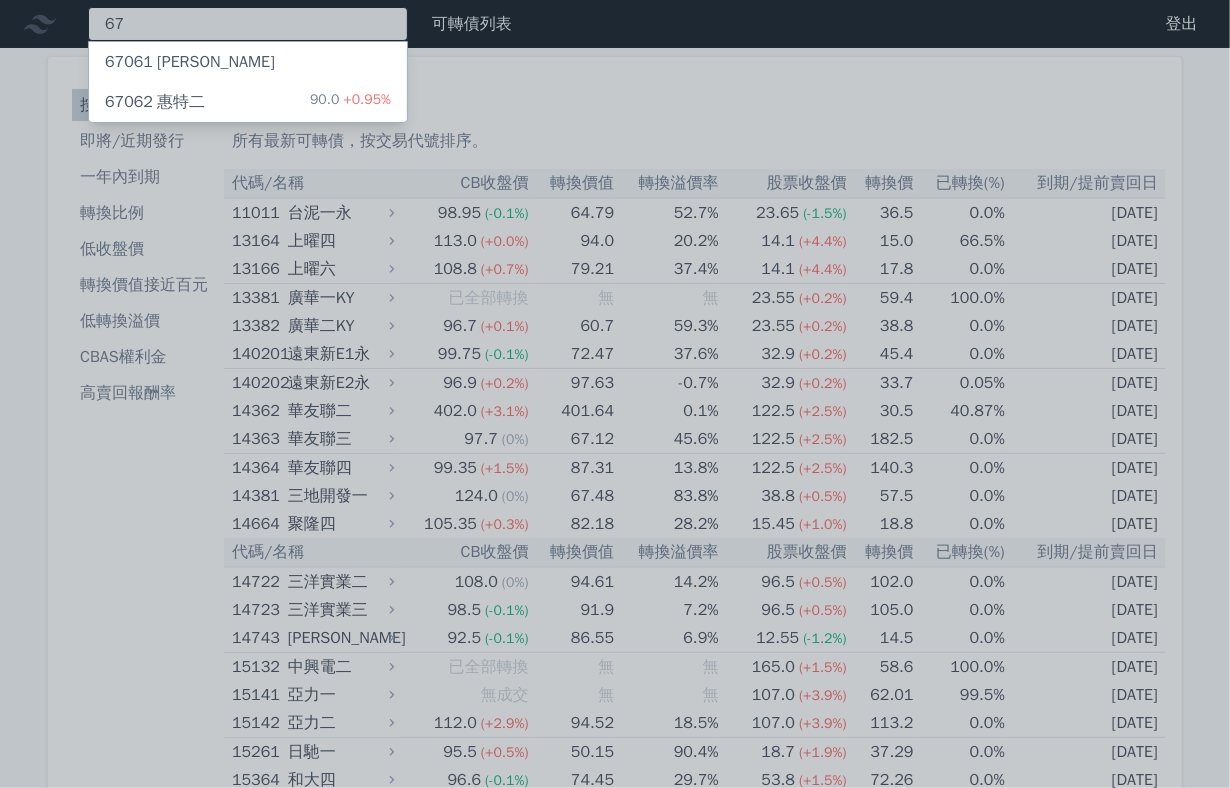 type on "6" 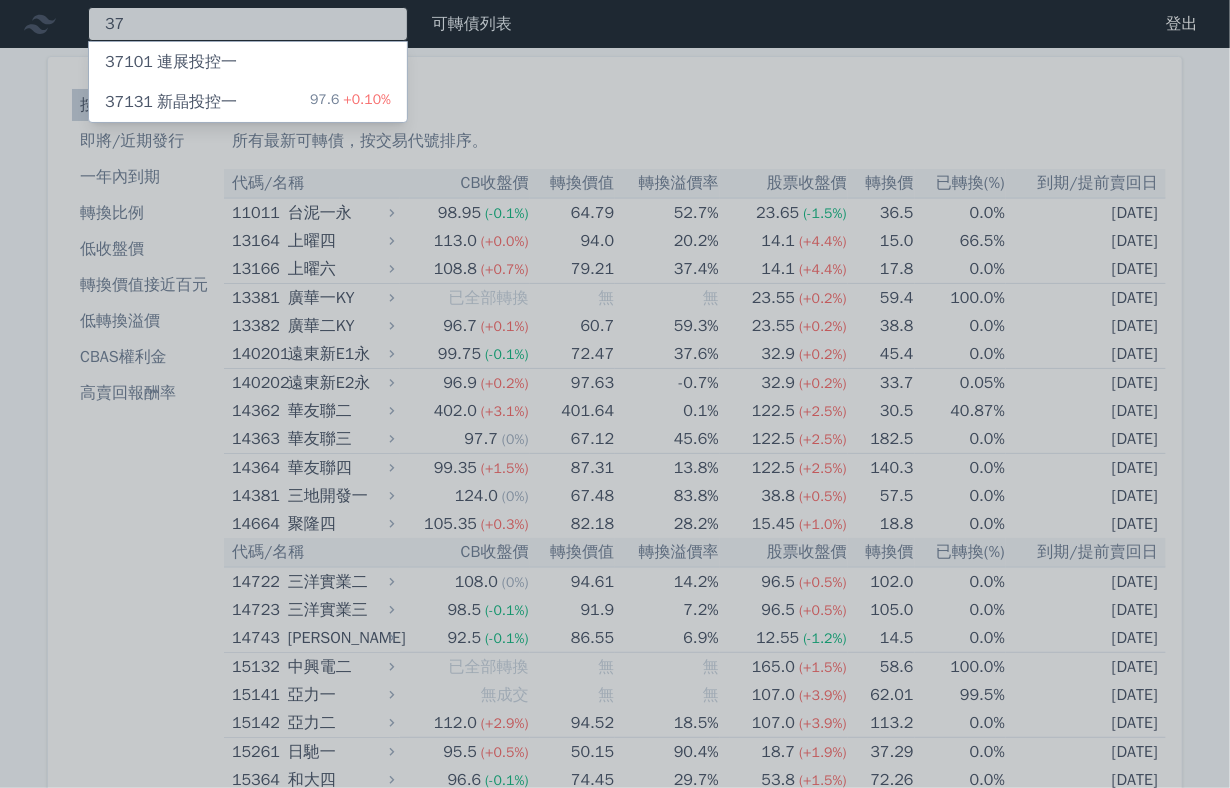 type on "3" 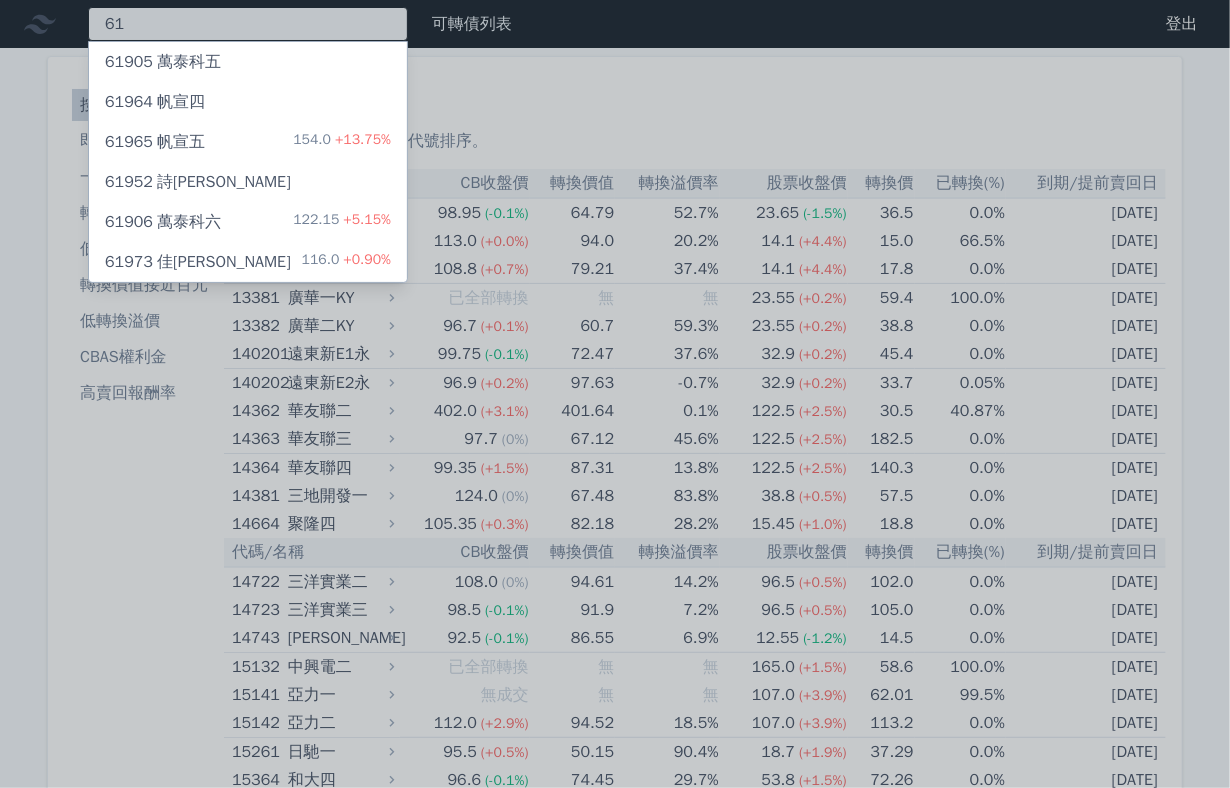 type on "6" 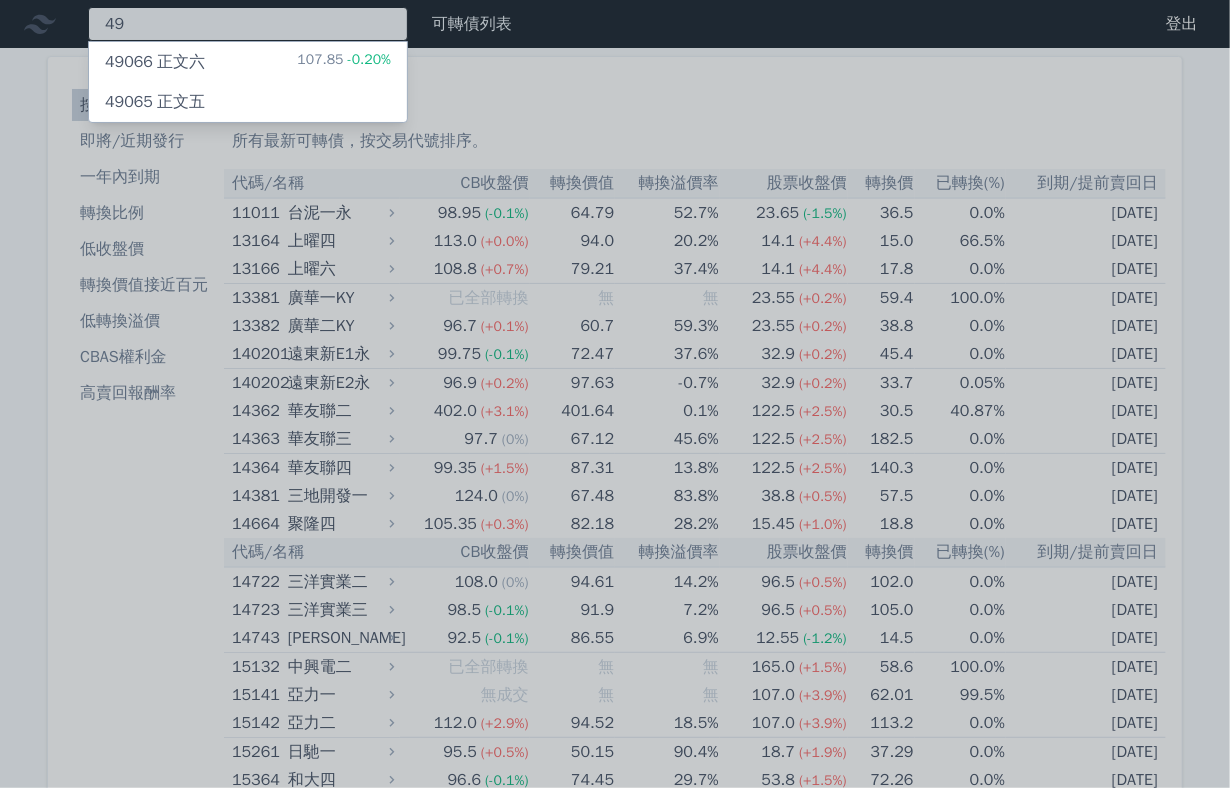 type on "4" 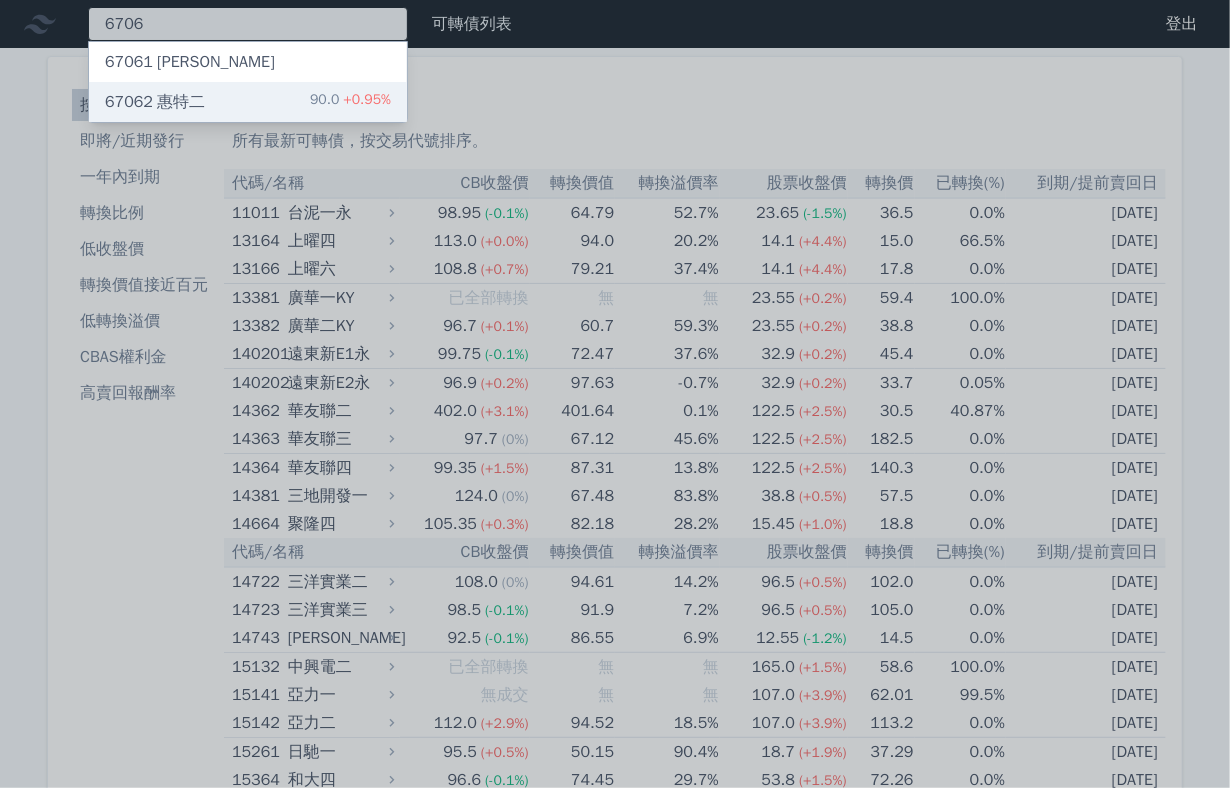 type on "6706" 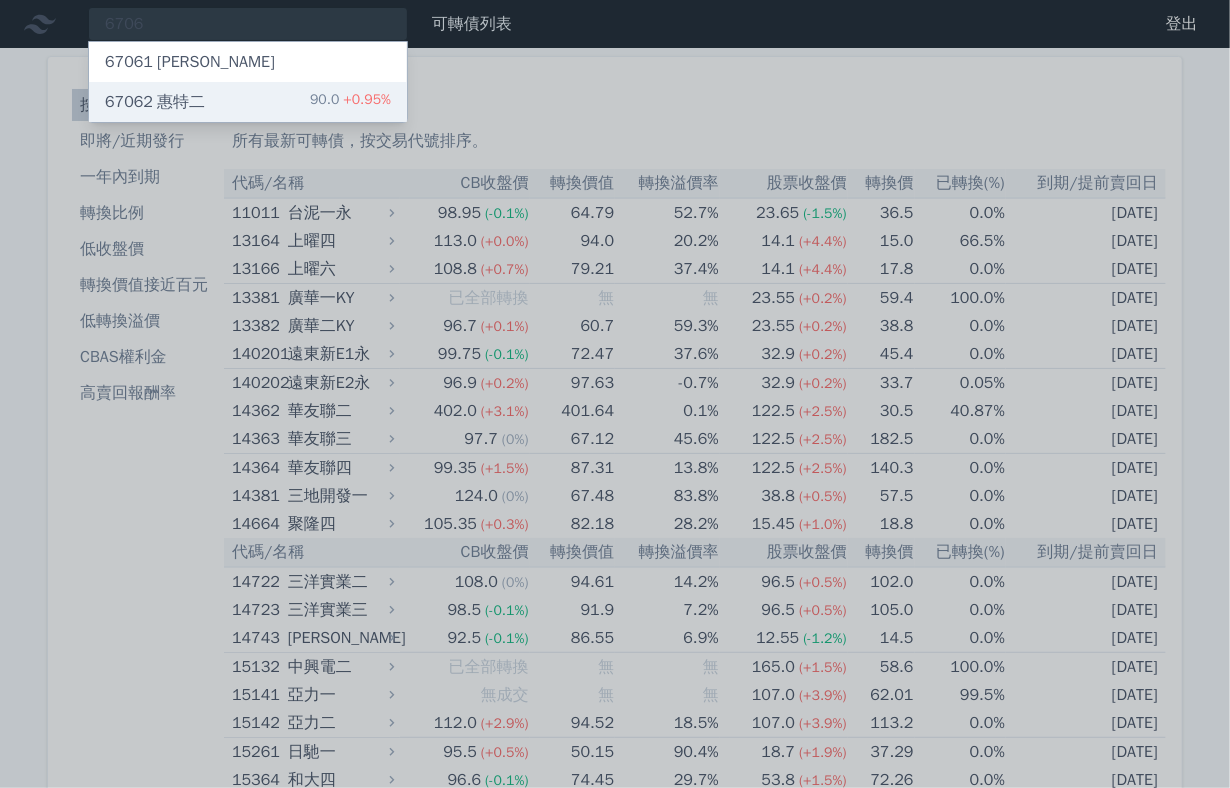 click on "67062 [PERSON_NAME]" at bounding box center (155, 102) 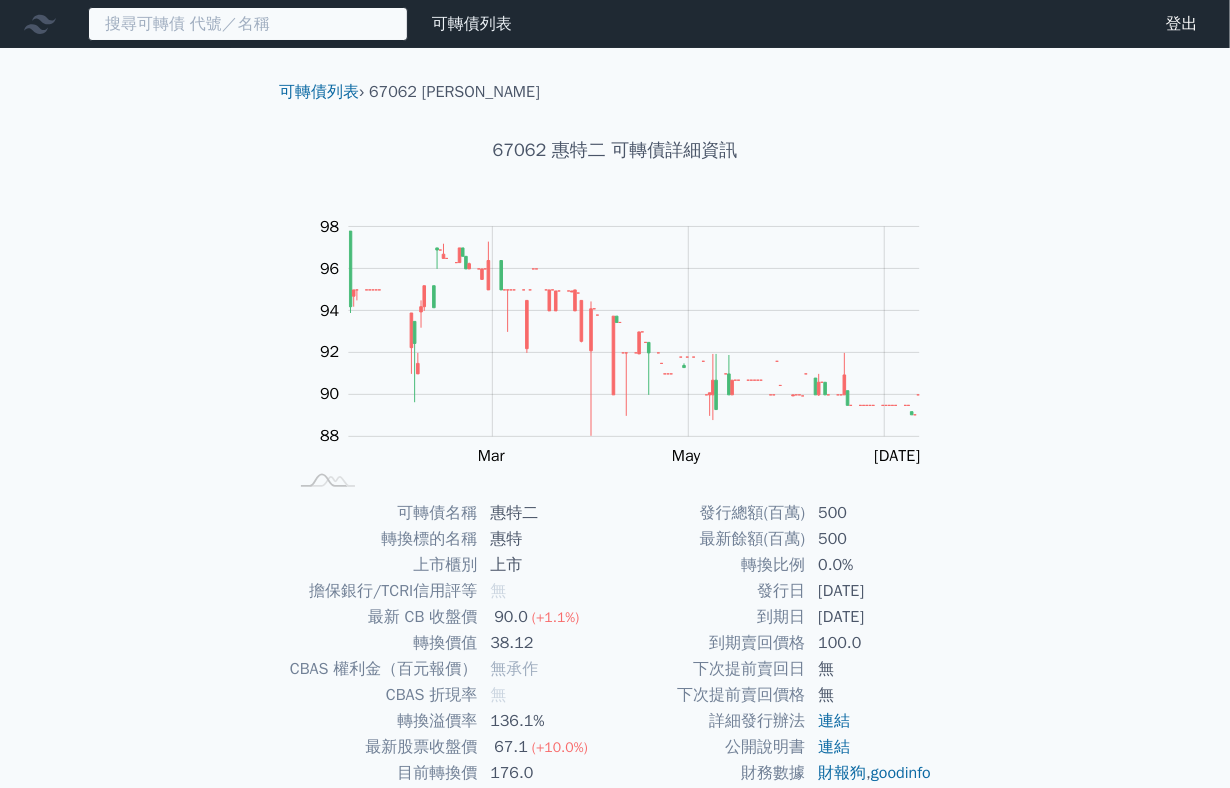 click at bounding box center (248, 24) 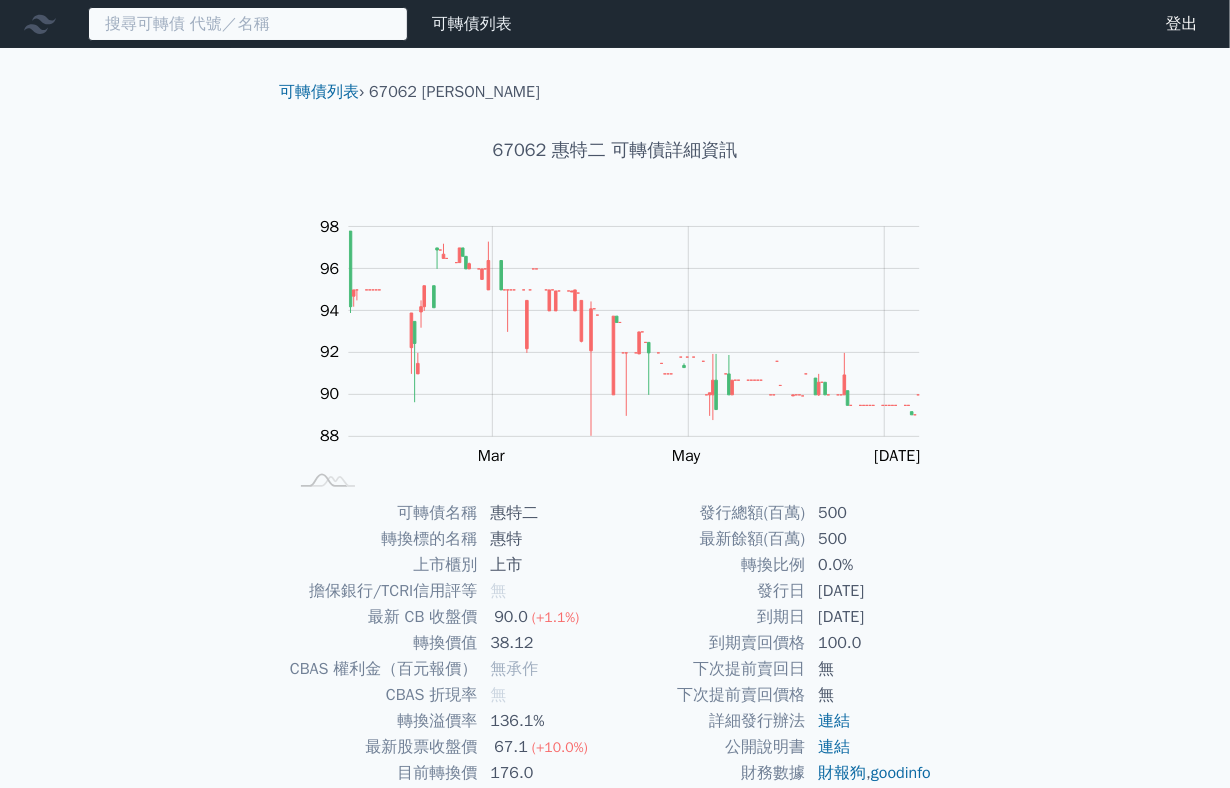 click at bounding box center [248, 24] 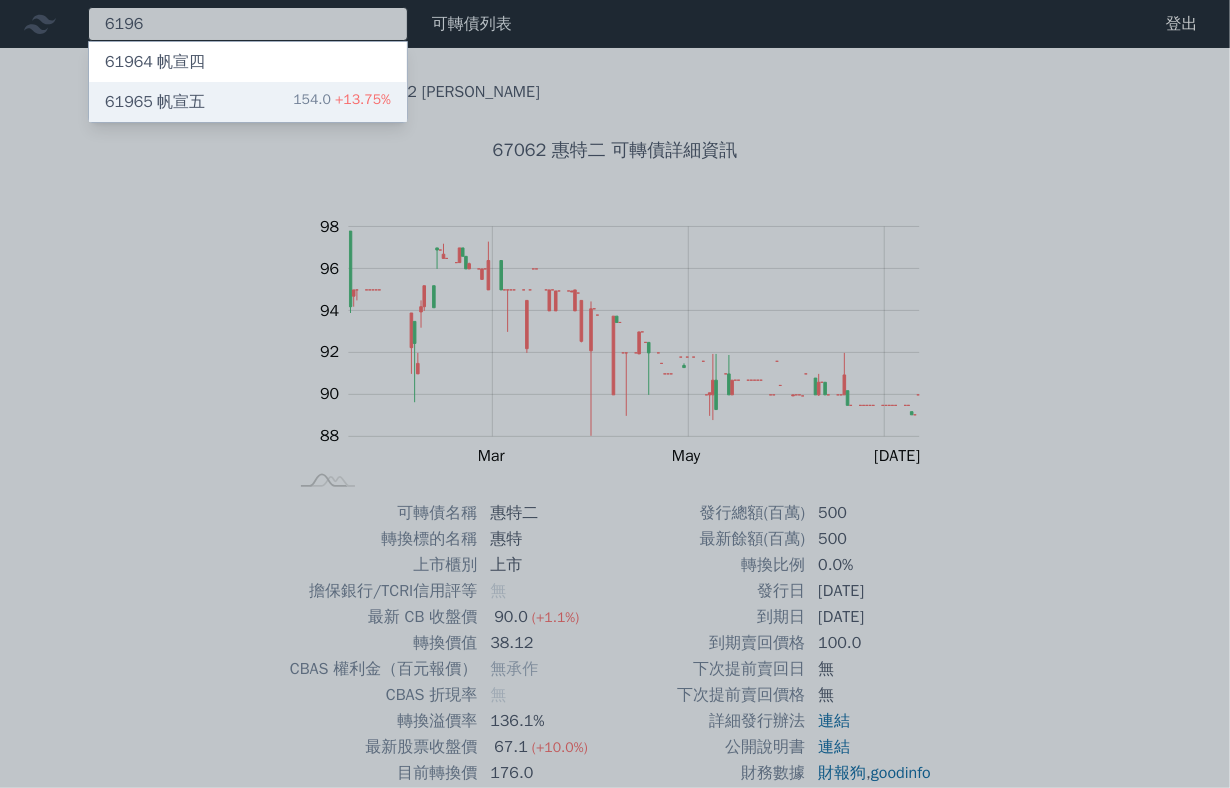 type on "6196" 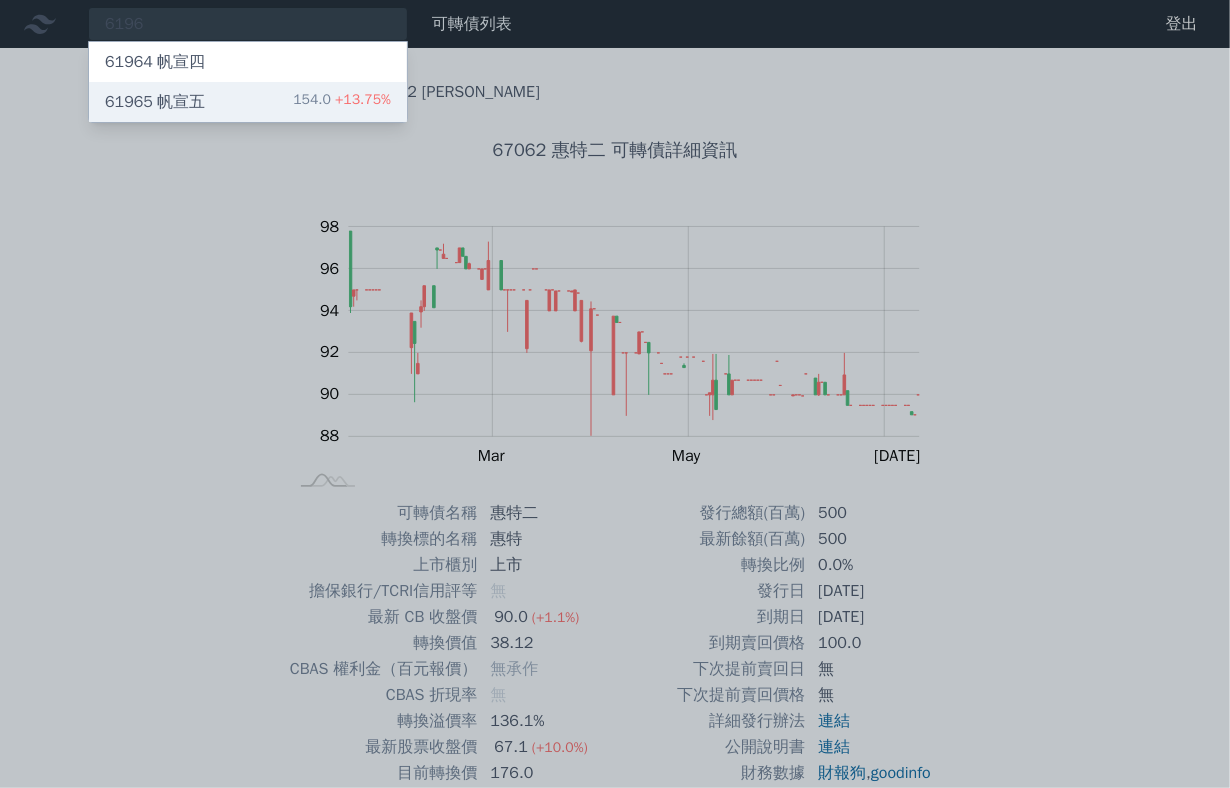 click on "61965 帆宣五
154.0 +13.75%" at bounding box center (248, 102) 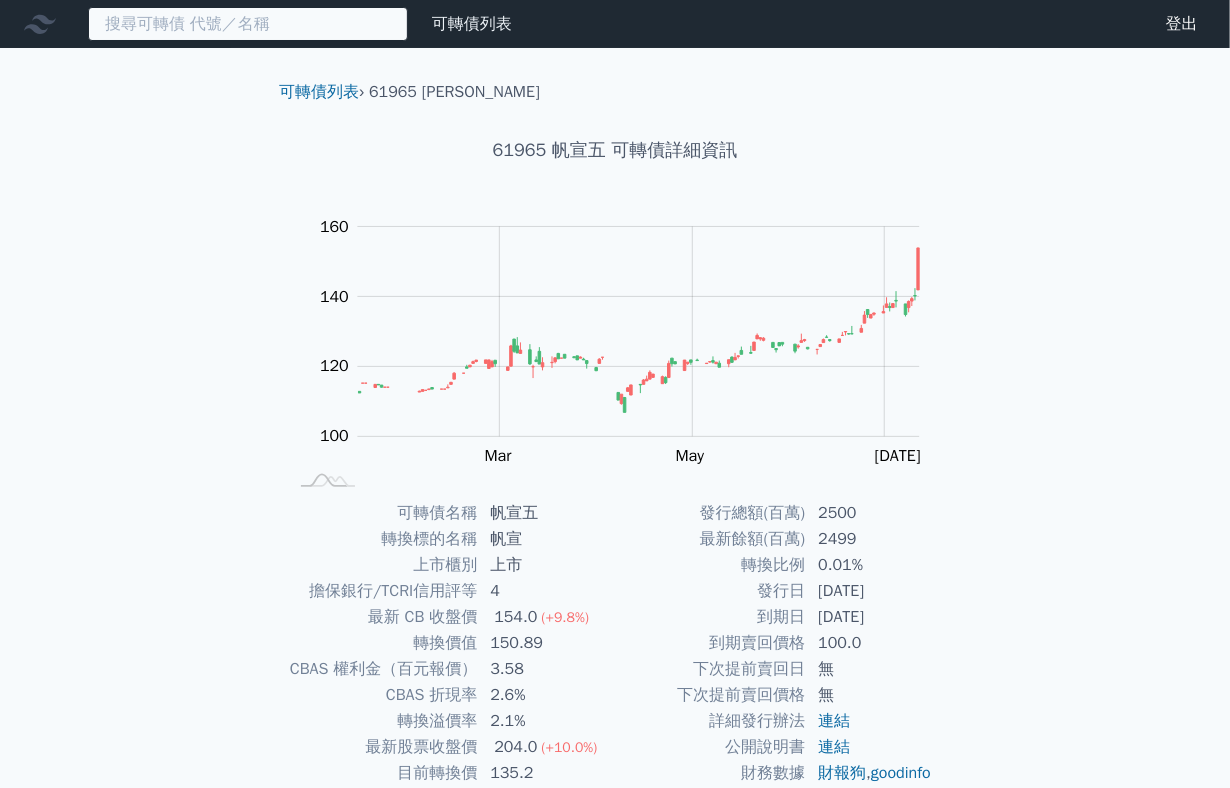 click at bounding box center (248, 24) 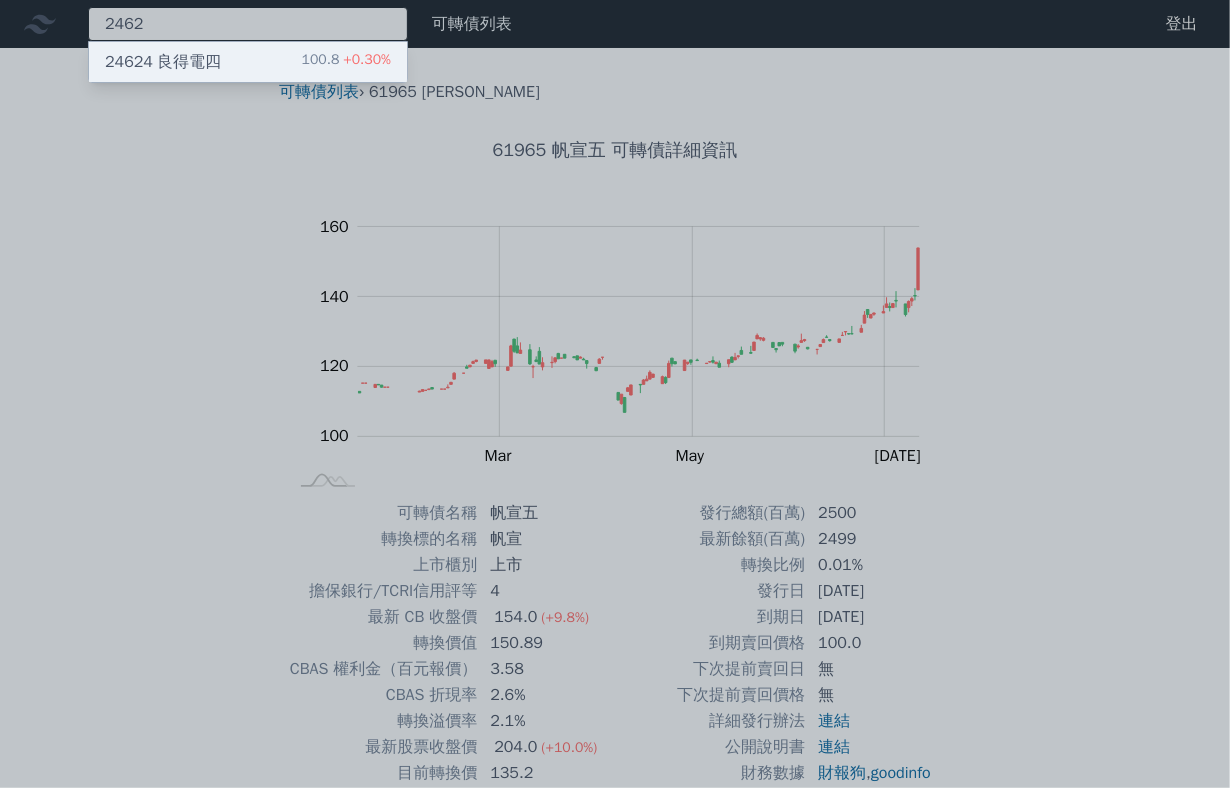 type on "2462" 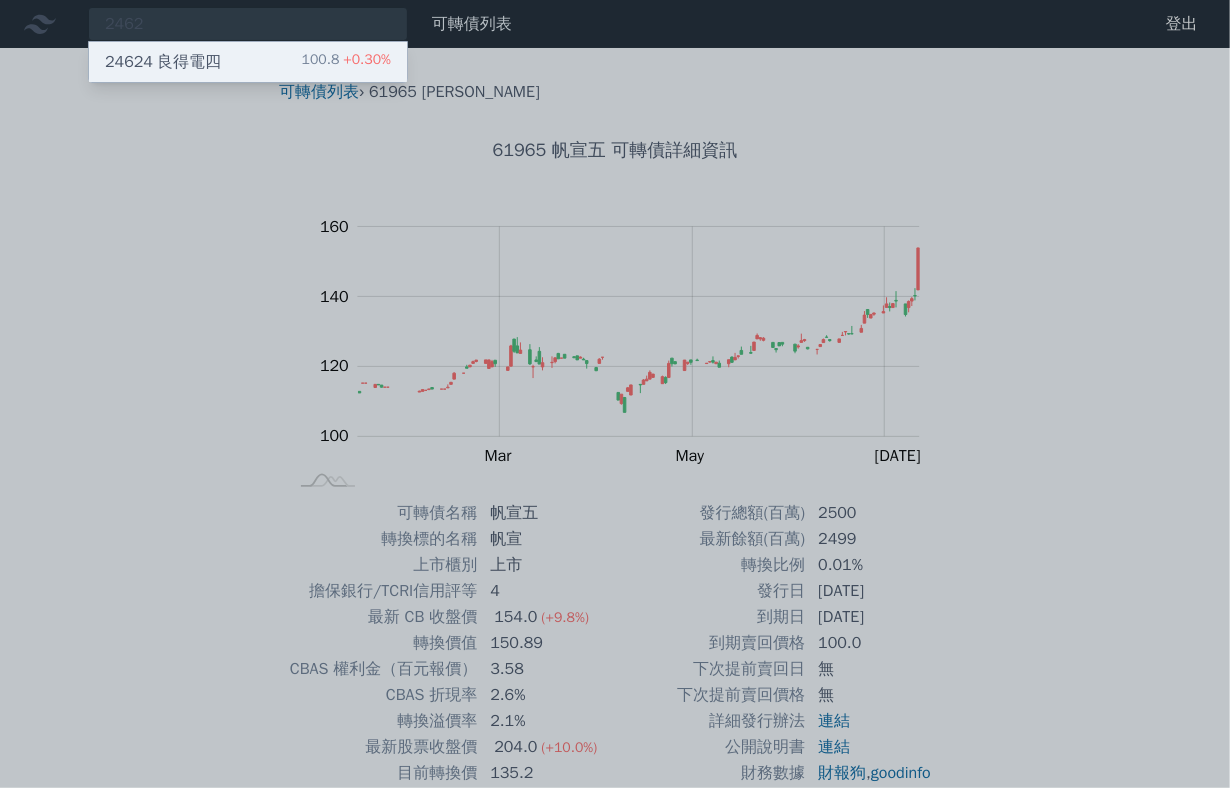 click on "24624 良得電四
100.8 +0.30%" at bounding box center [248, 62] 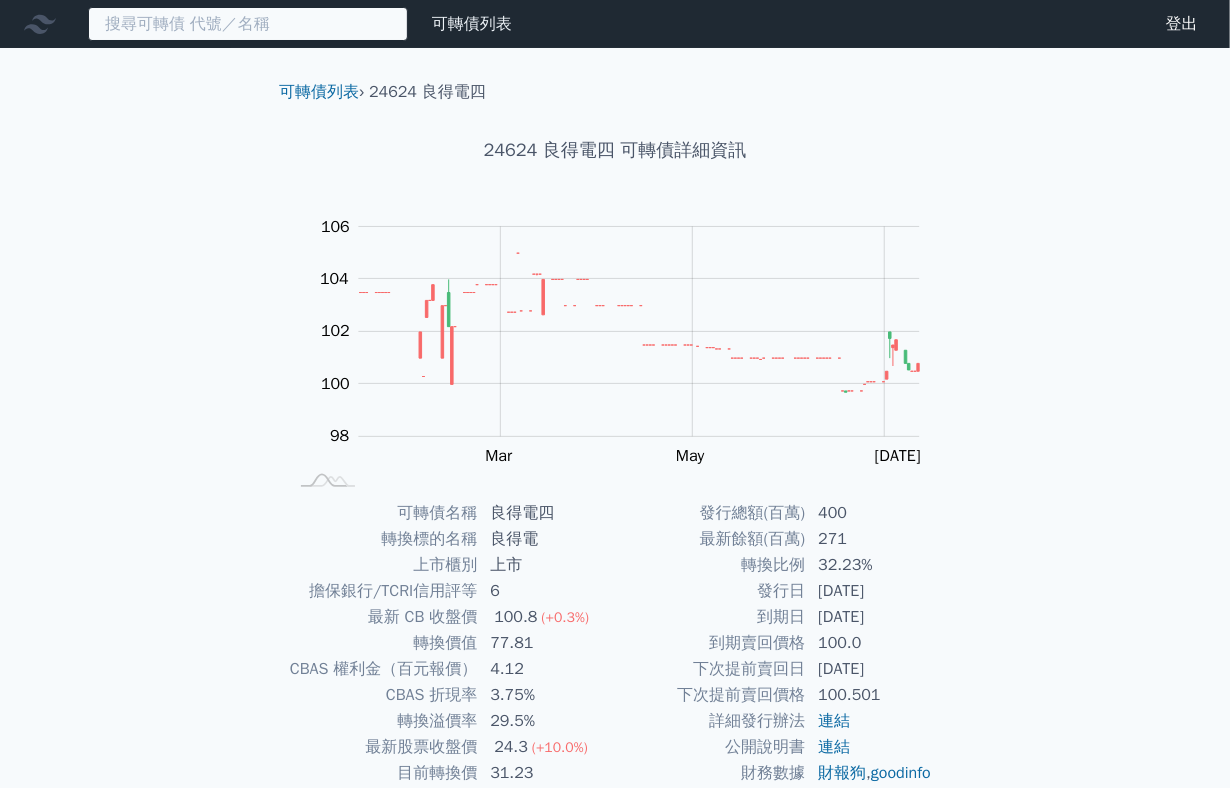 click at bounding box center [248, 24] 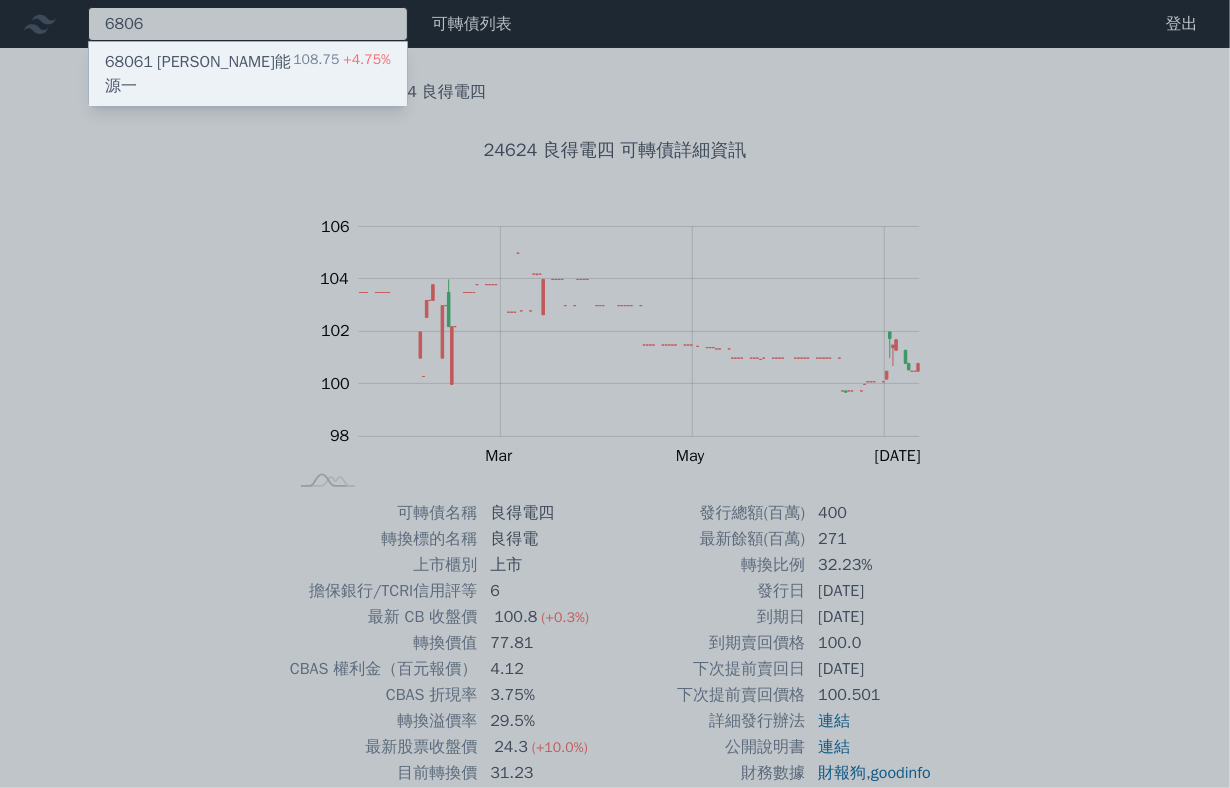 type on "6806" 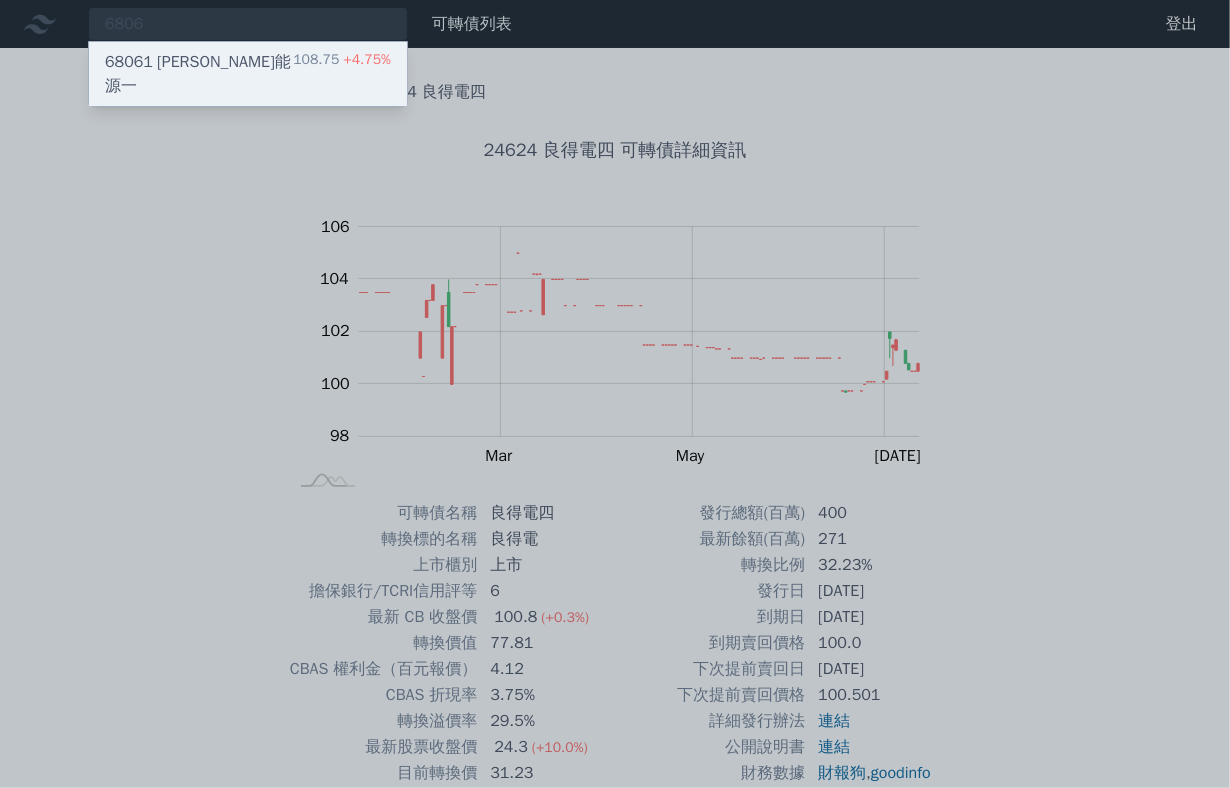 click on "68061 [PERSON_NAME]能源一
108.75 +4.75%" at bounding box center (248, 74) 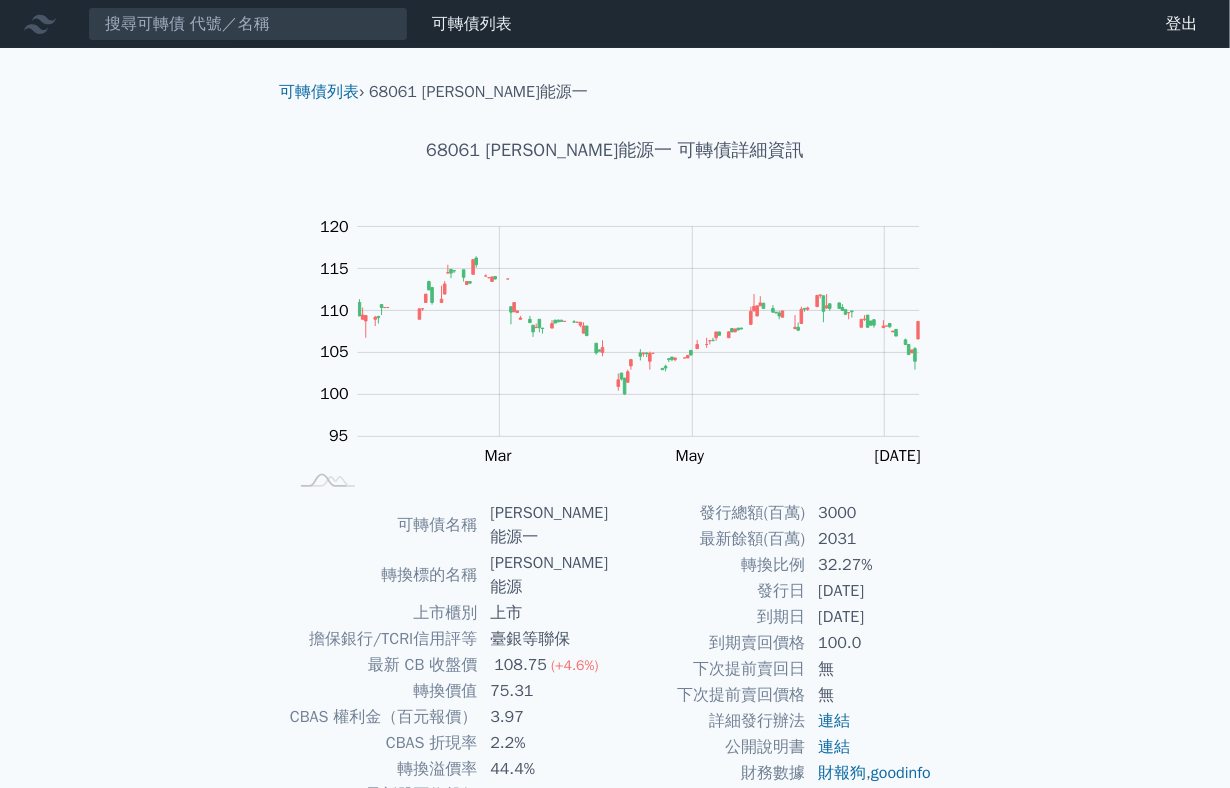 click on "可轉債列表
財務數據
可轉債列表
財務數據
登出
登出" at bounding box center (615, 24) 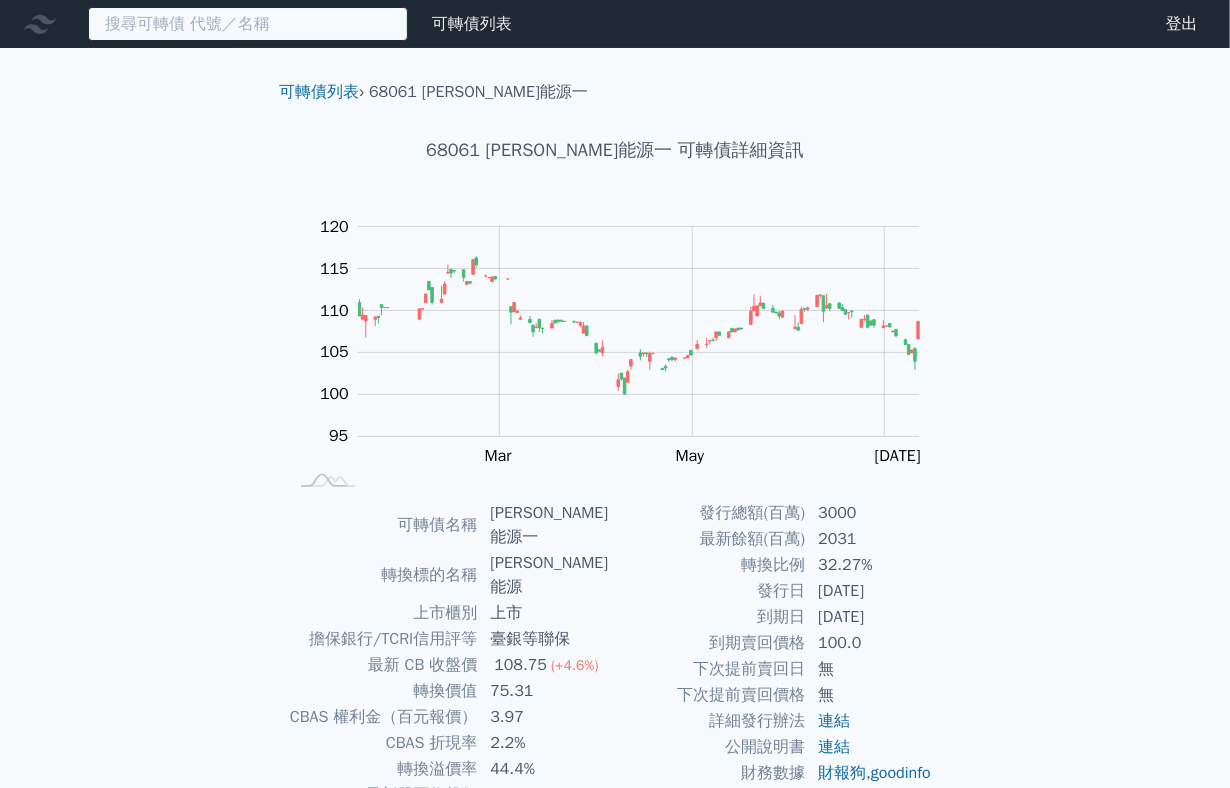 click at bounding box center (248, 24) 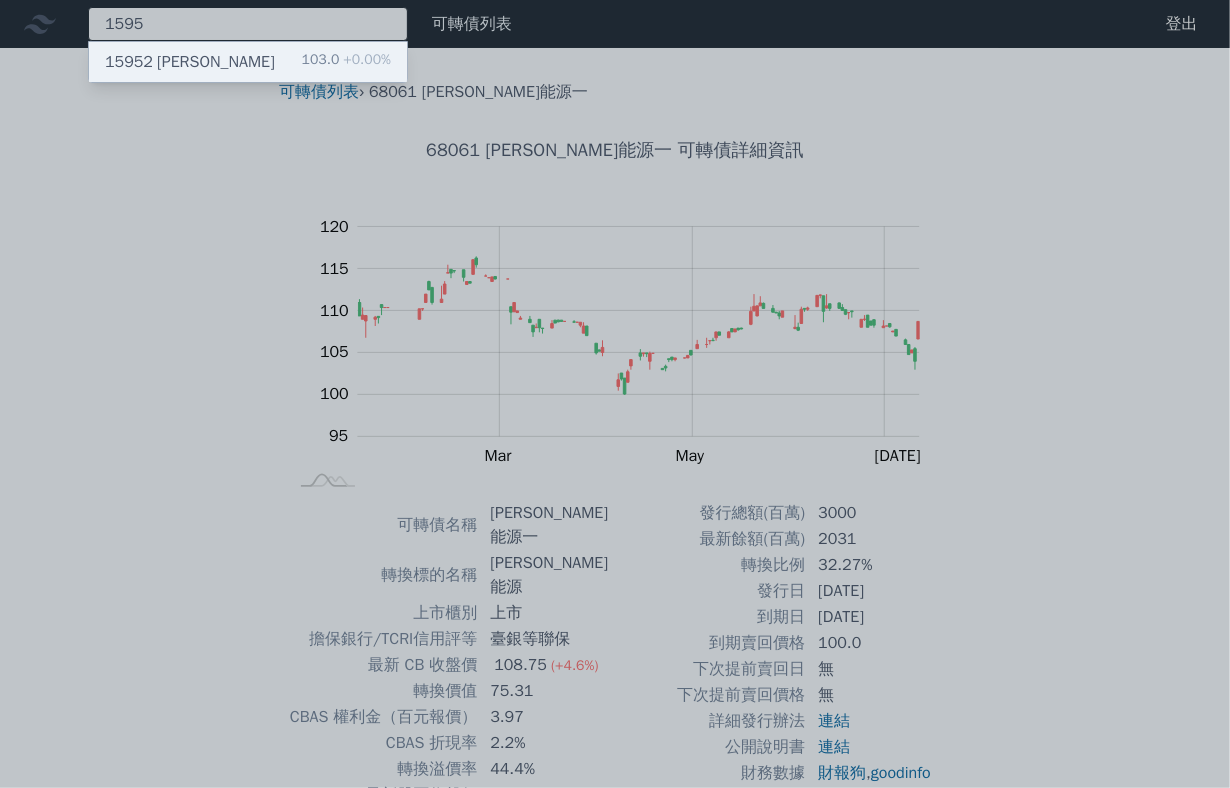 type on "1595" 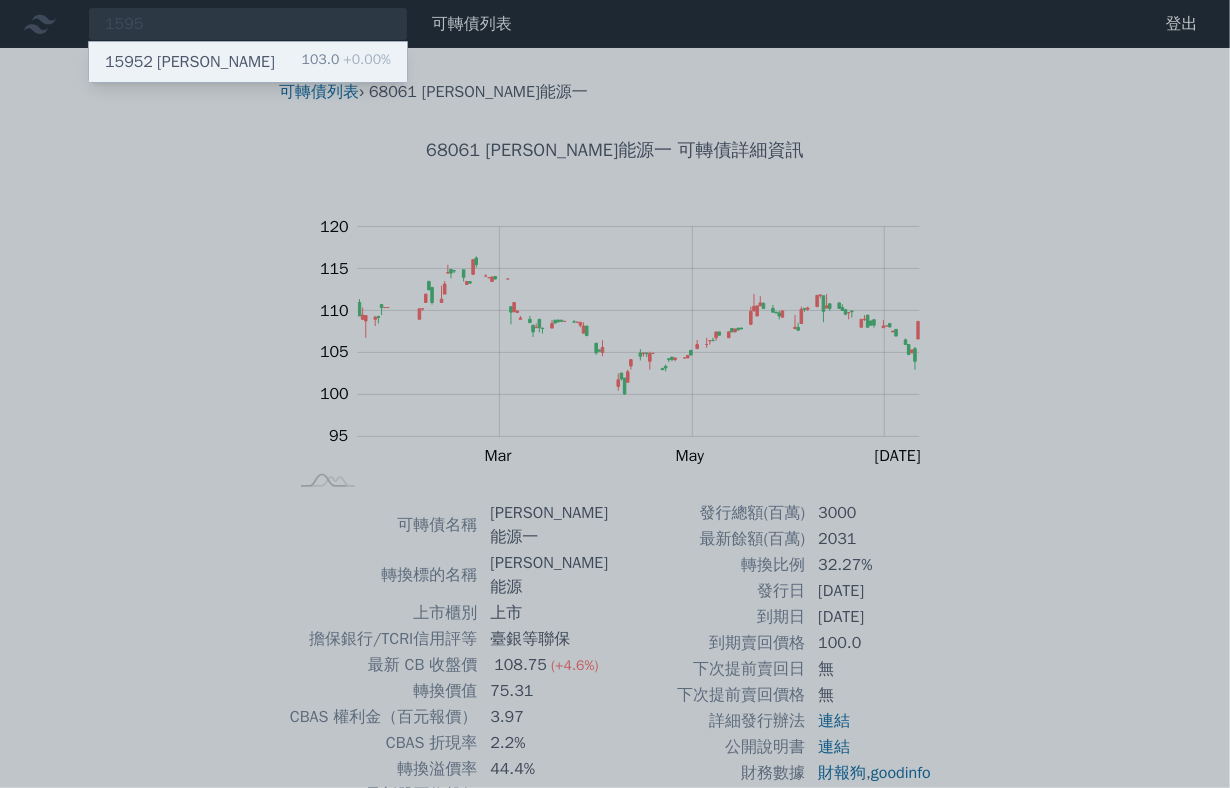 click on "15952 川寶二
103.0 +0.00%" at bounding box center [248, 62] 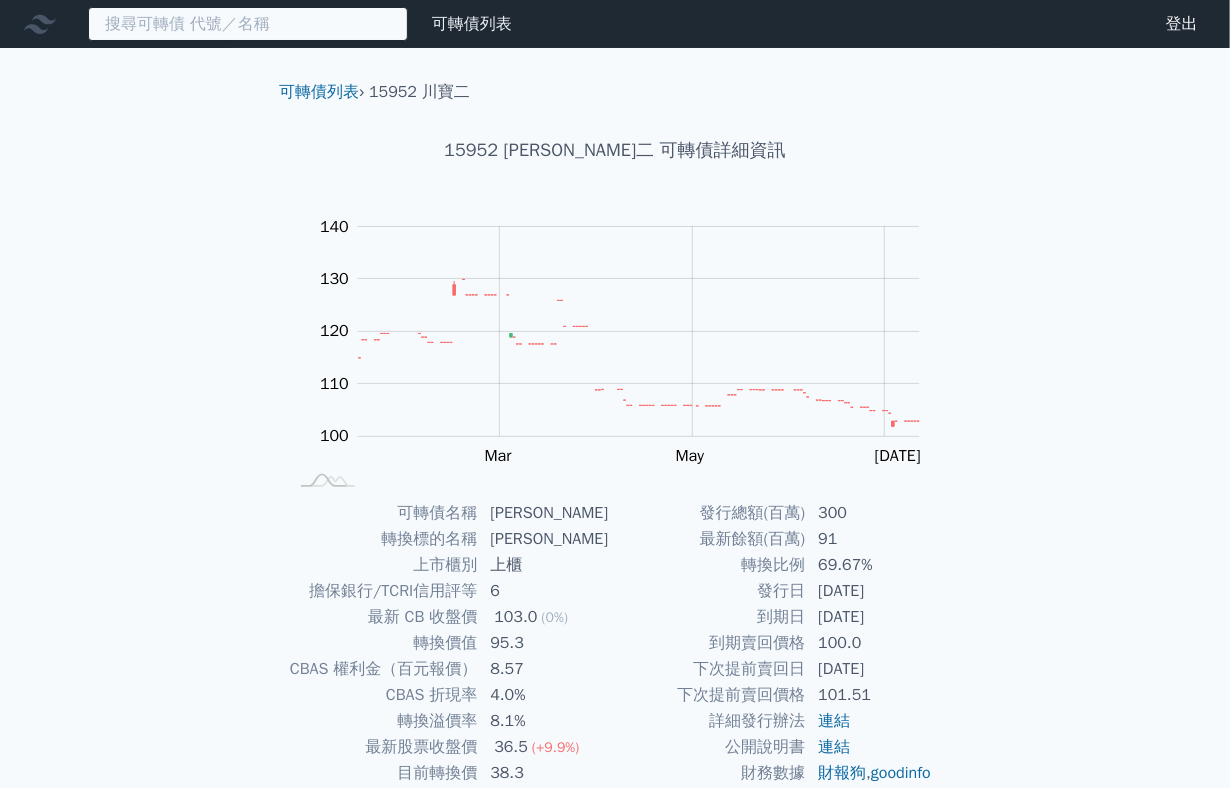 click at bounding box center [248, 24] 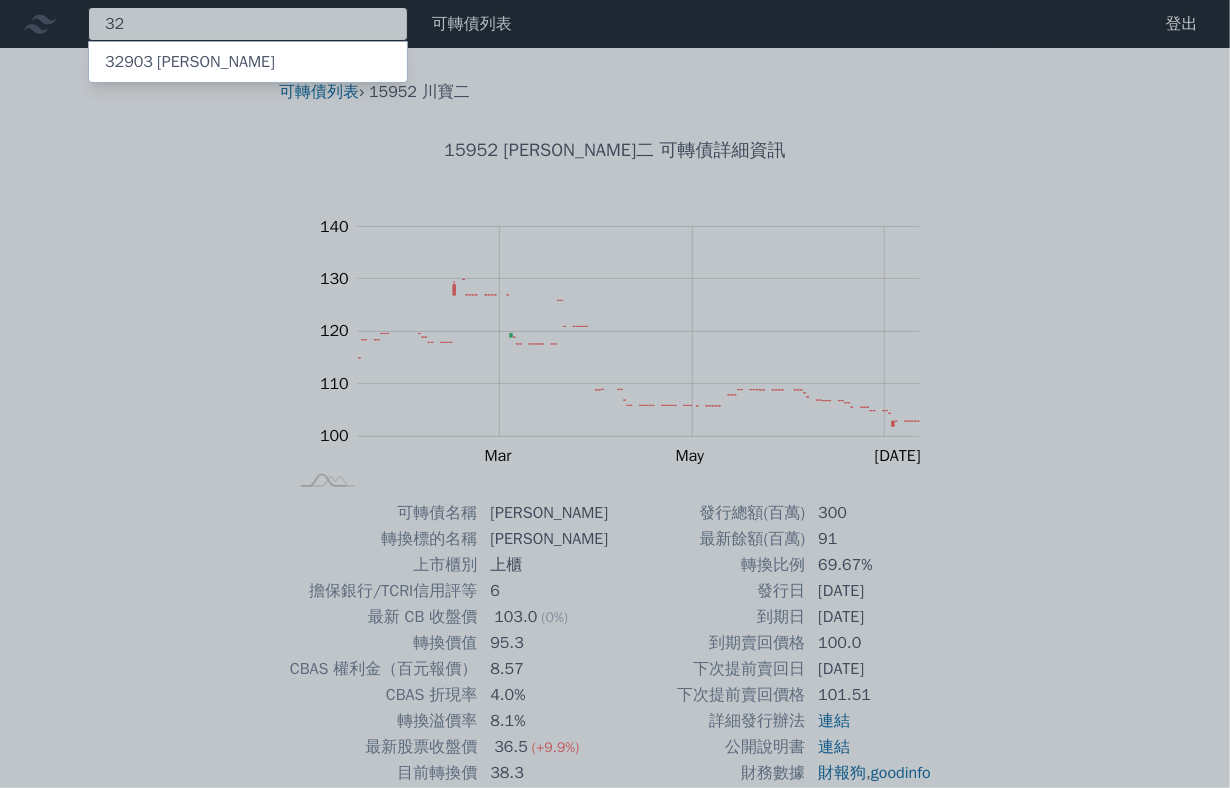 type on "3" 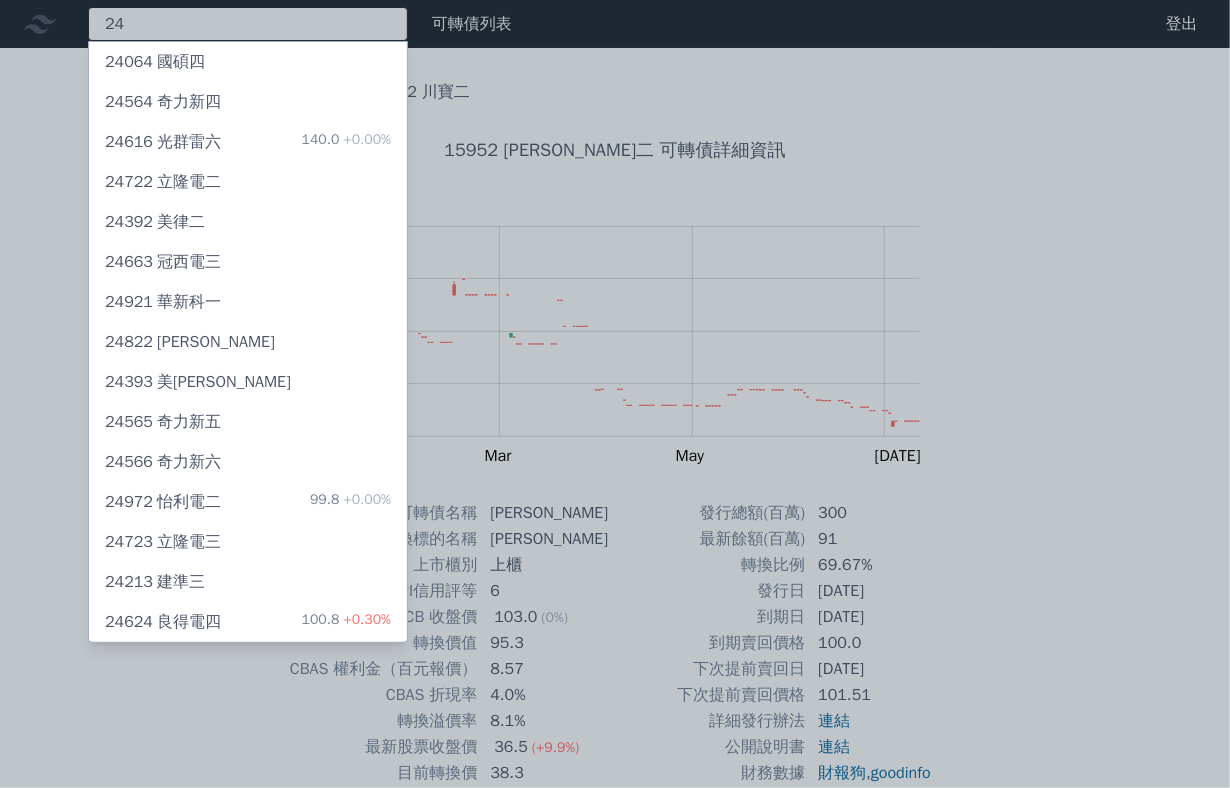 type on "2" 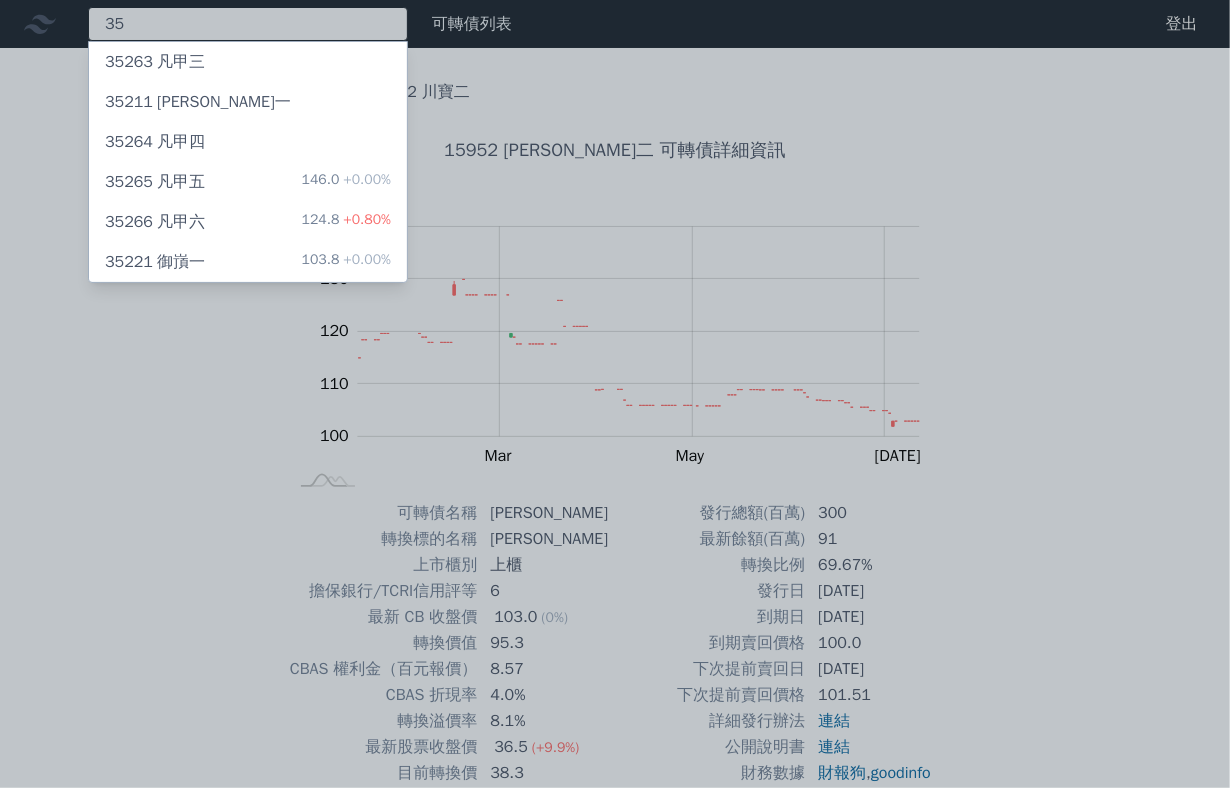 type on "3" 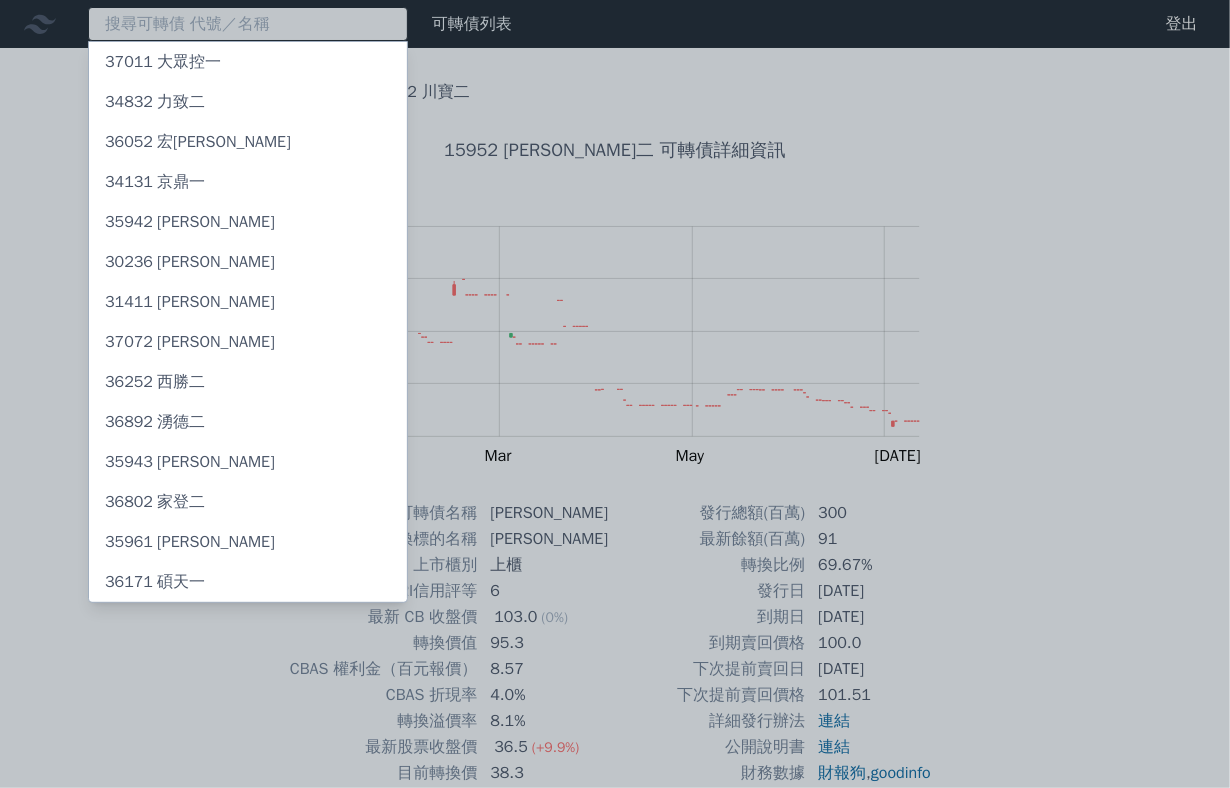 type on "2" 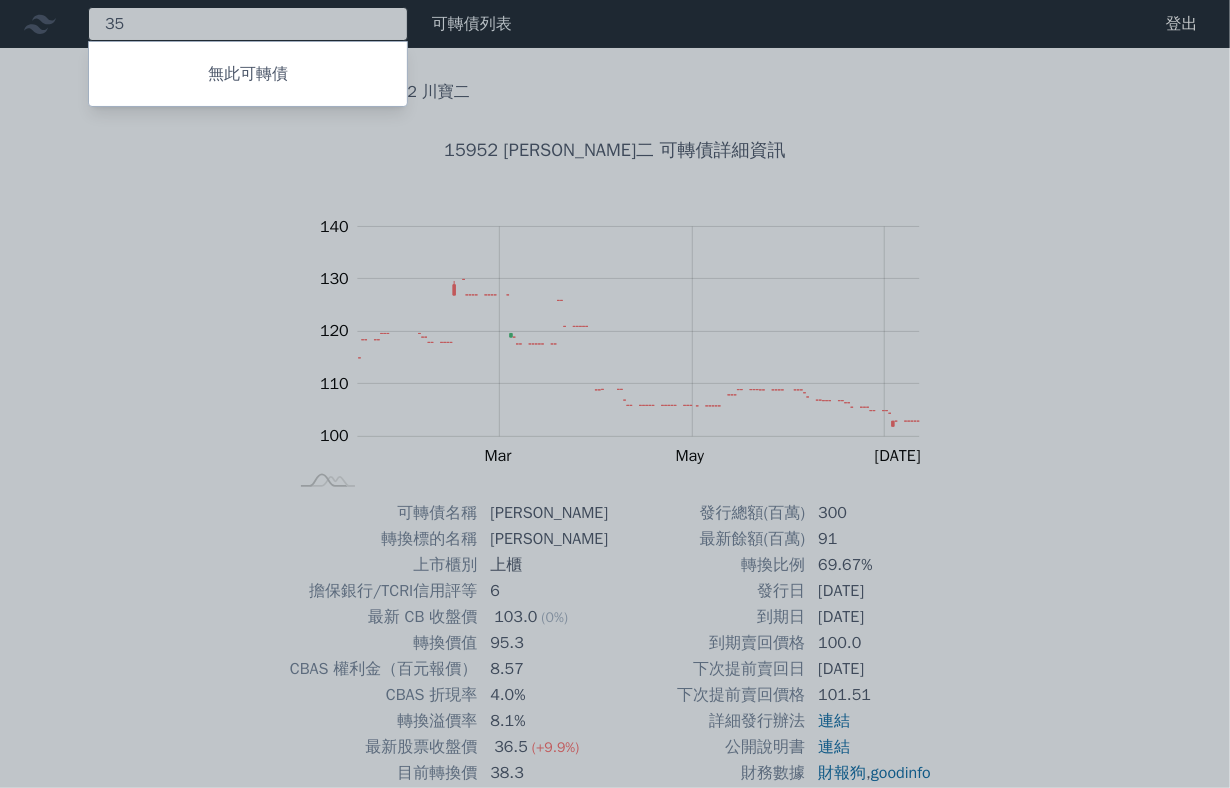 type on "3" 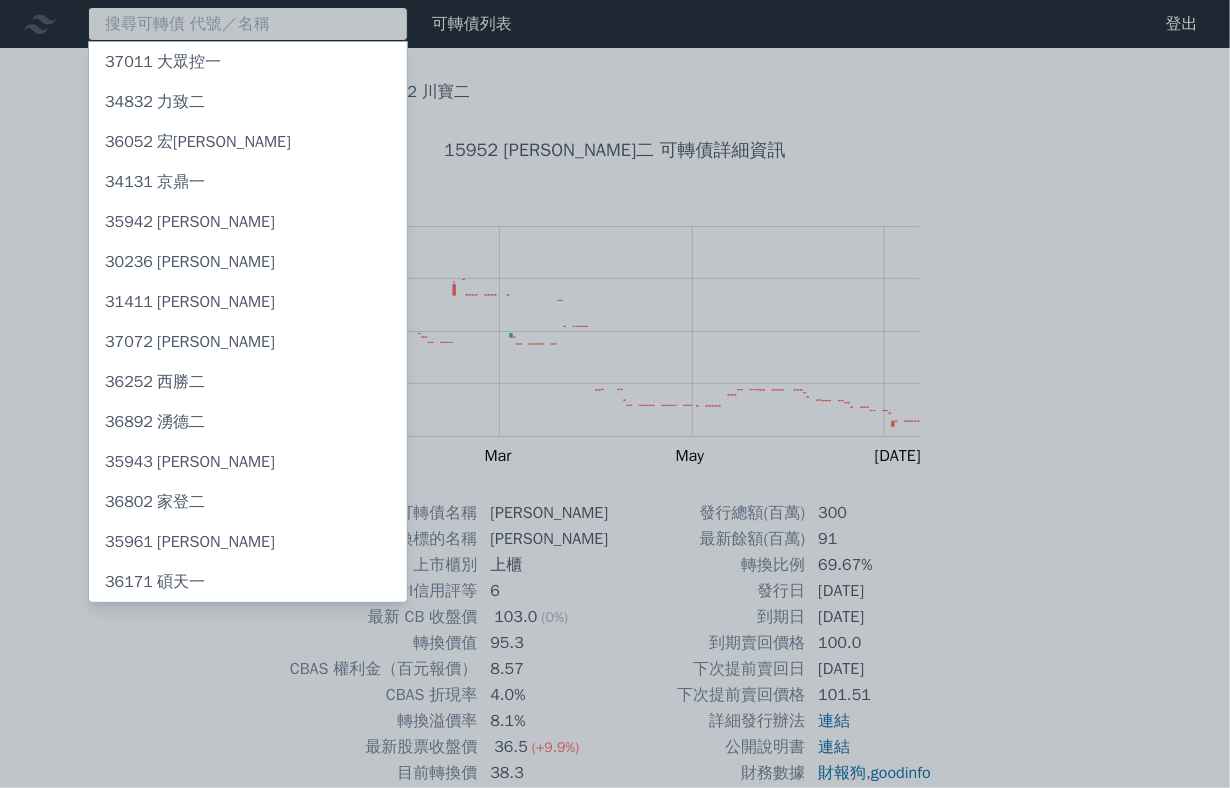 type on "4" 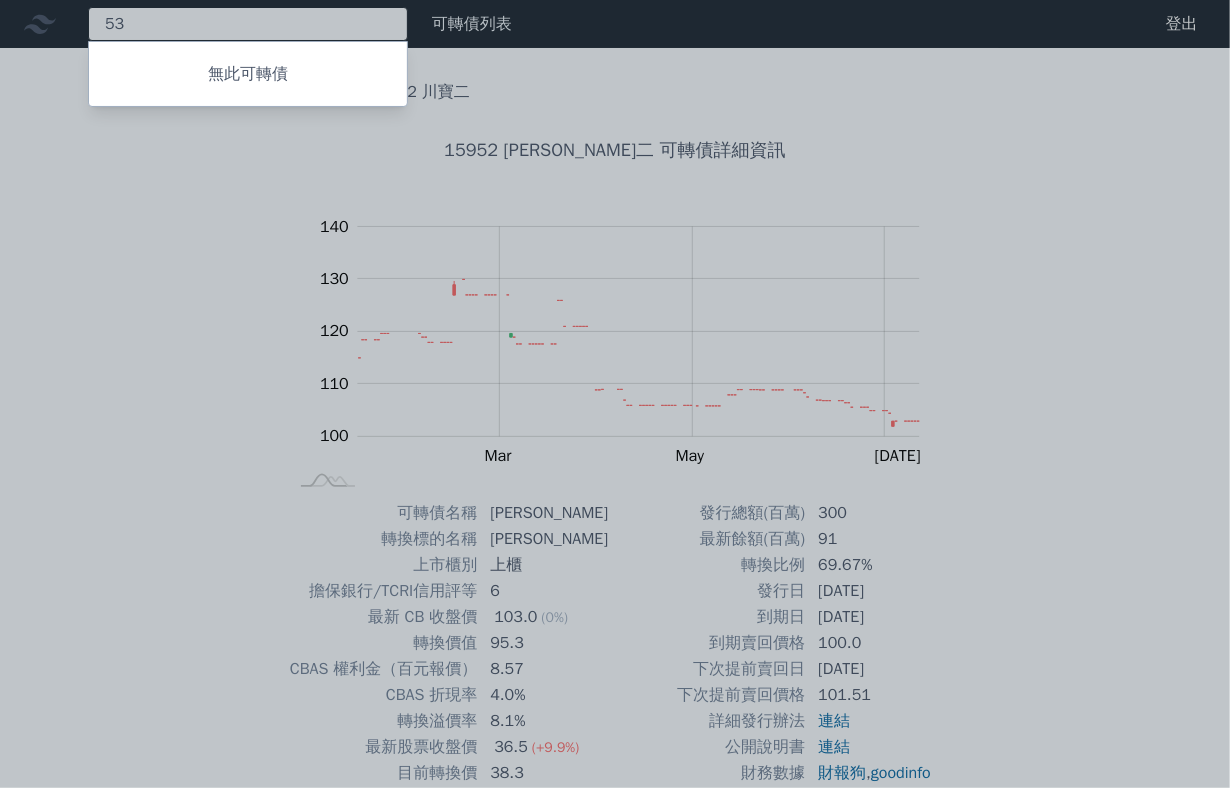 type on "5" 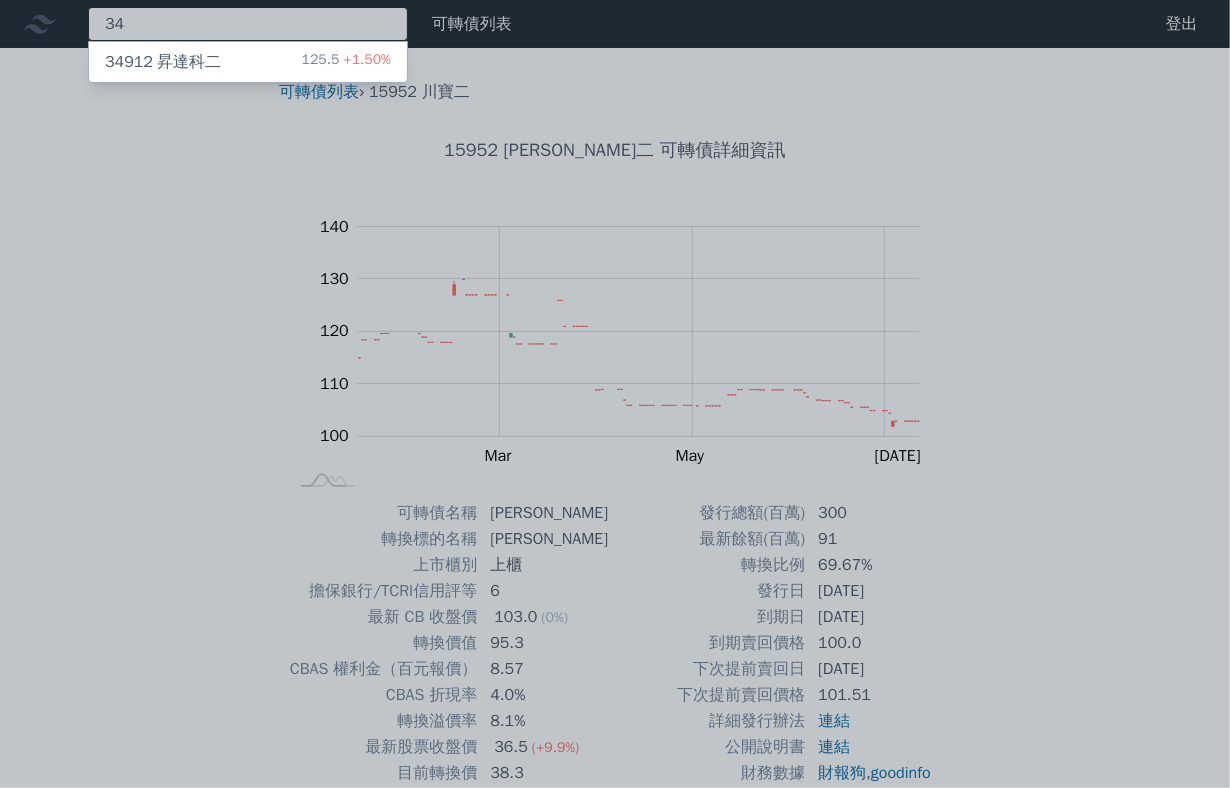 type on "3" 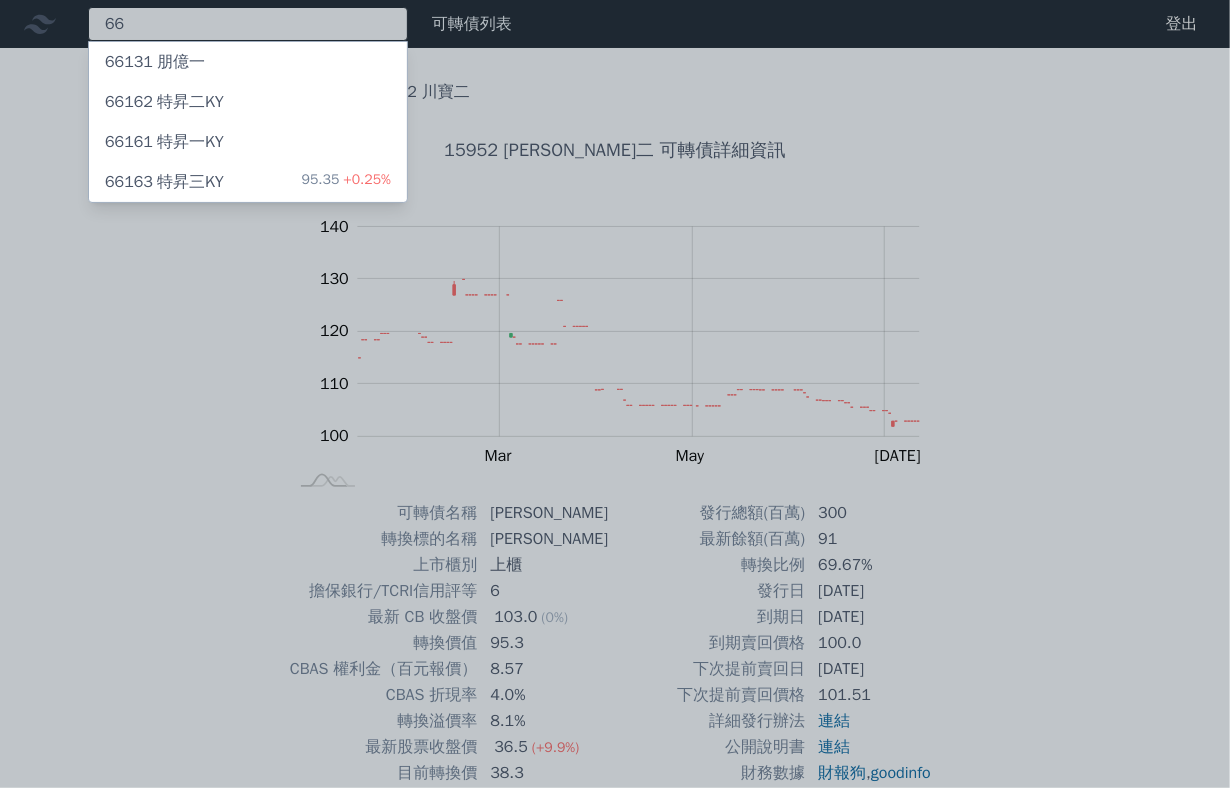 type on "6" 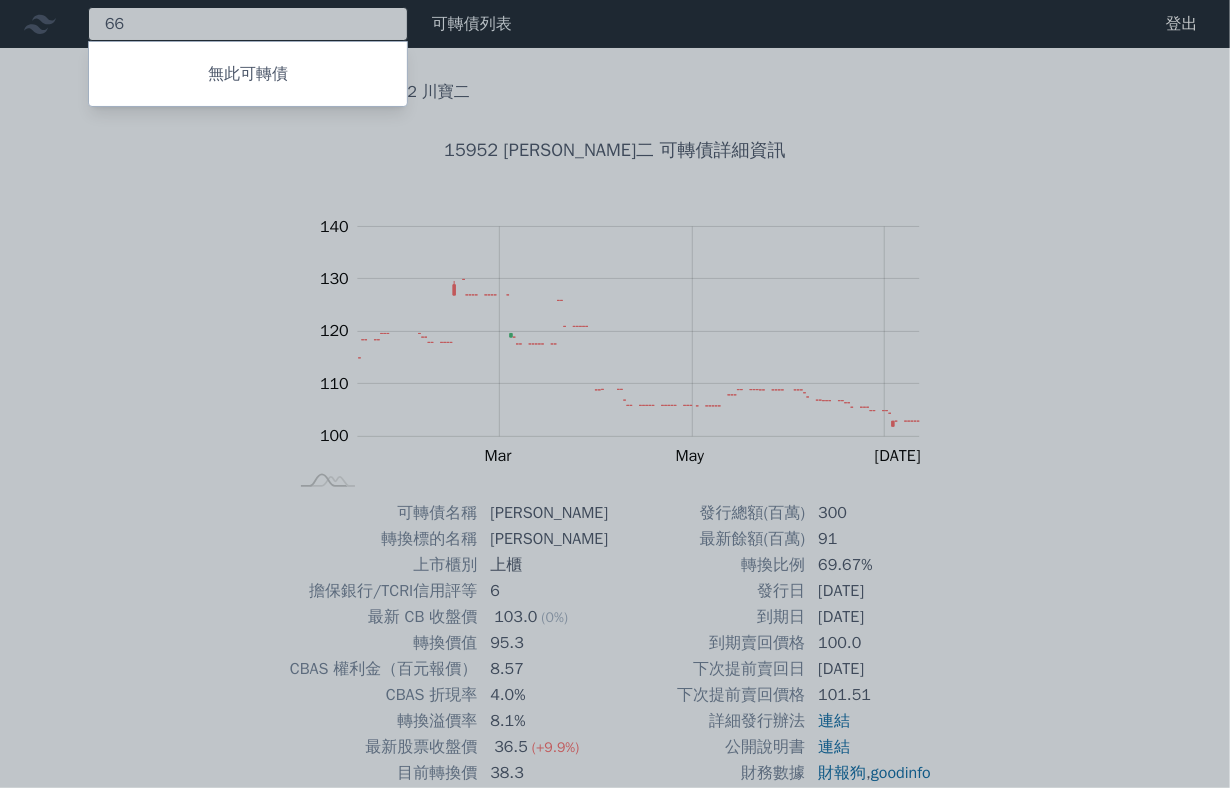 type on "6" 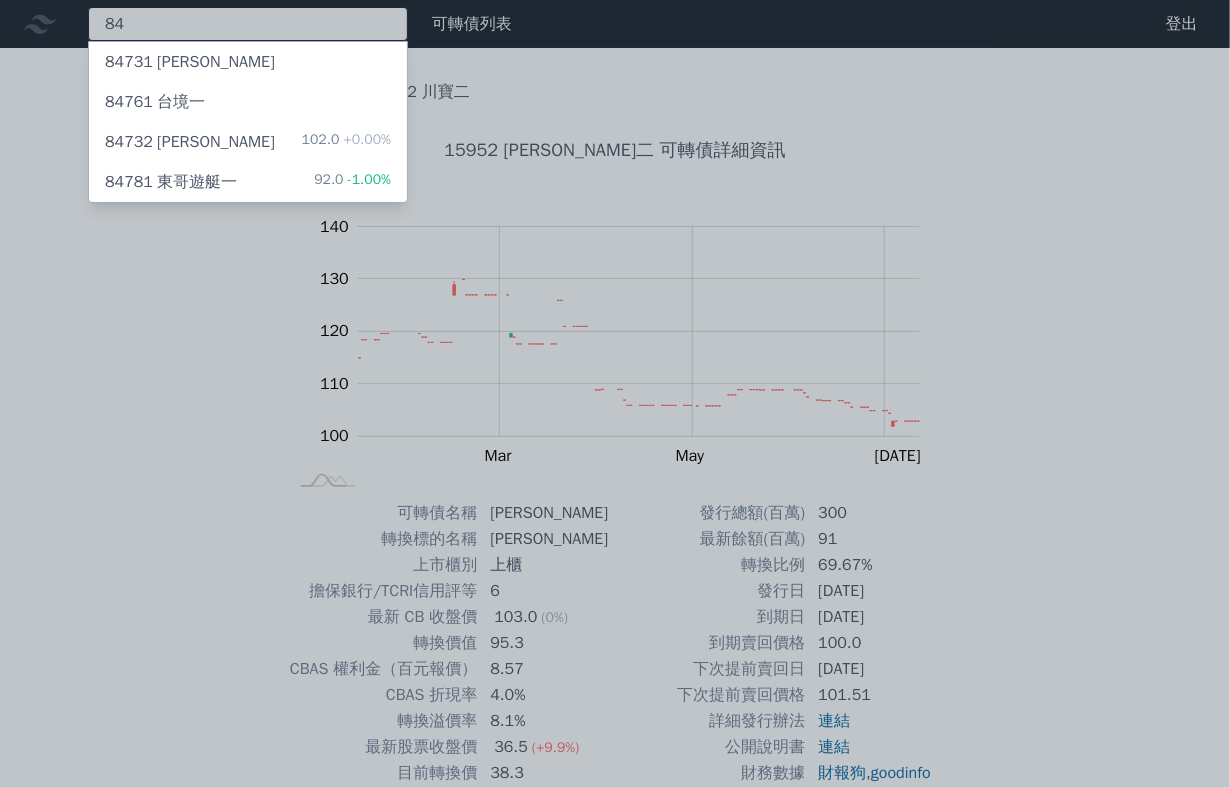 type on "8" 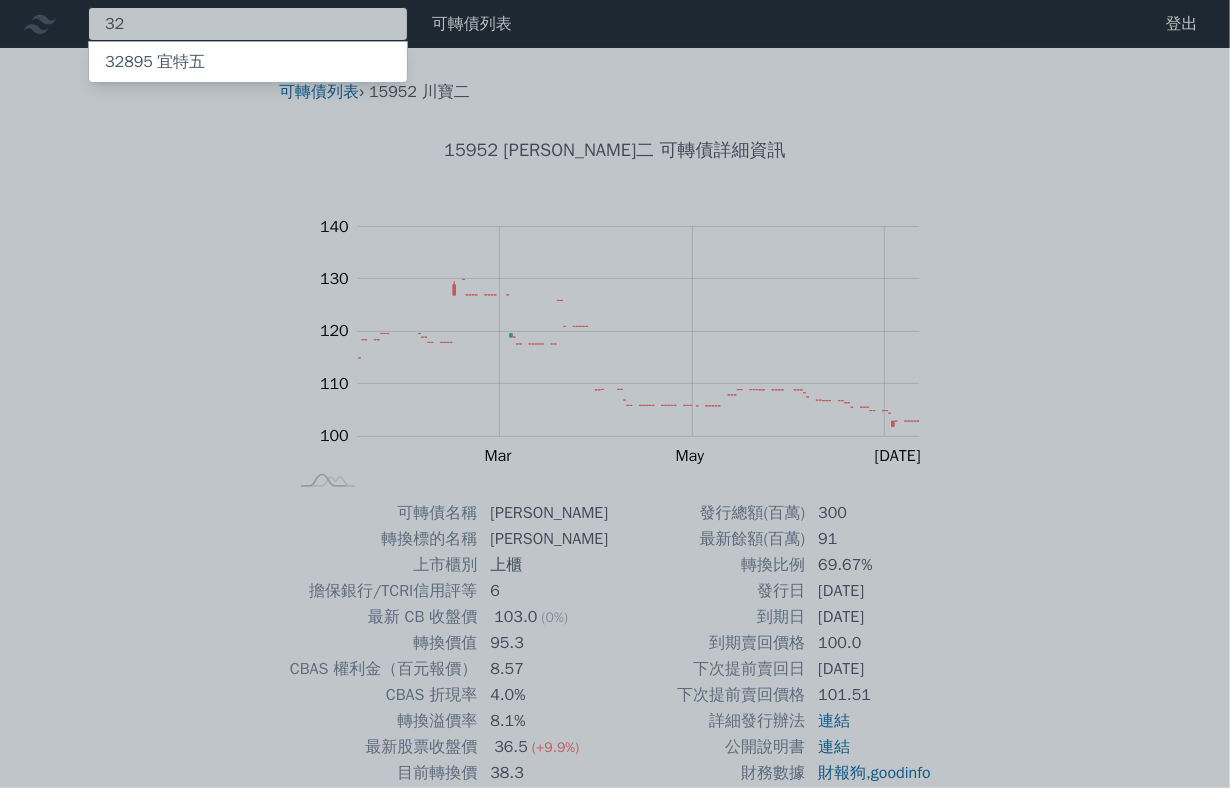 type on "3" 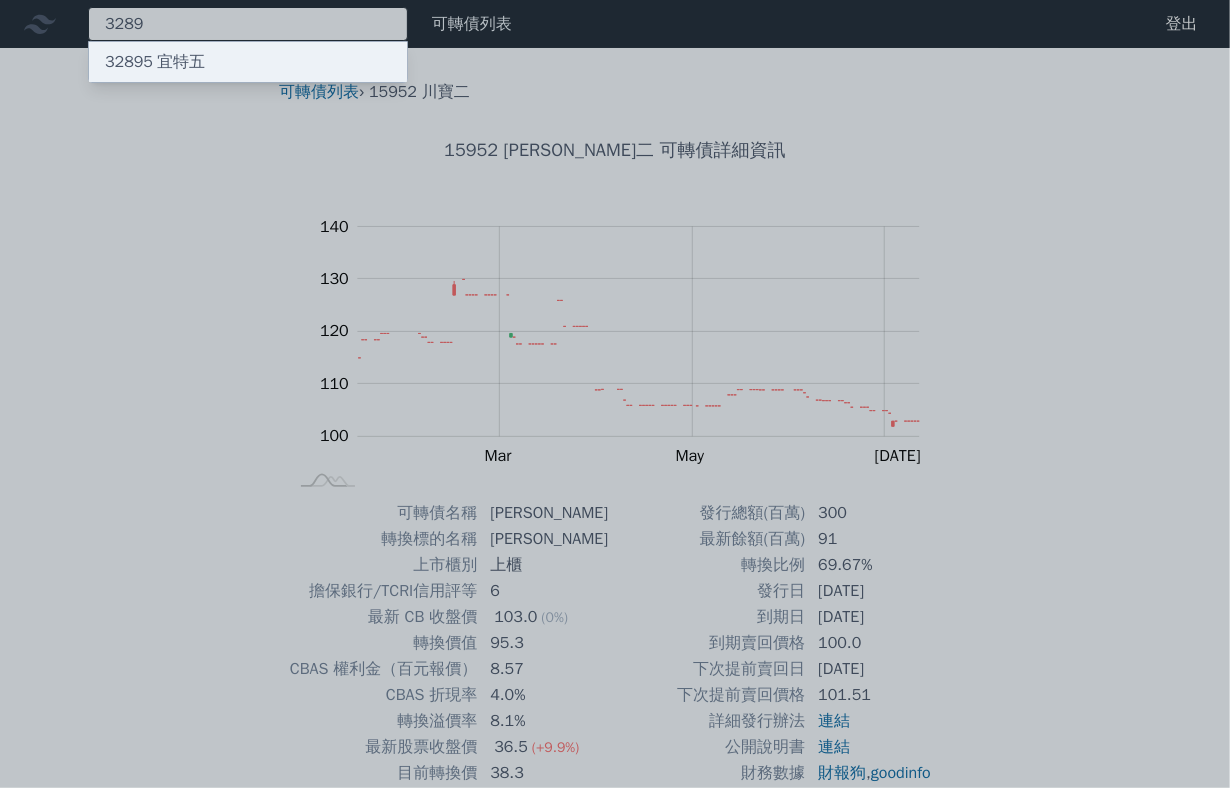type on "3289" 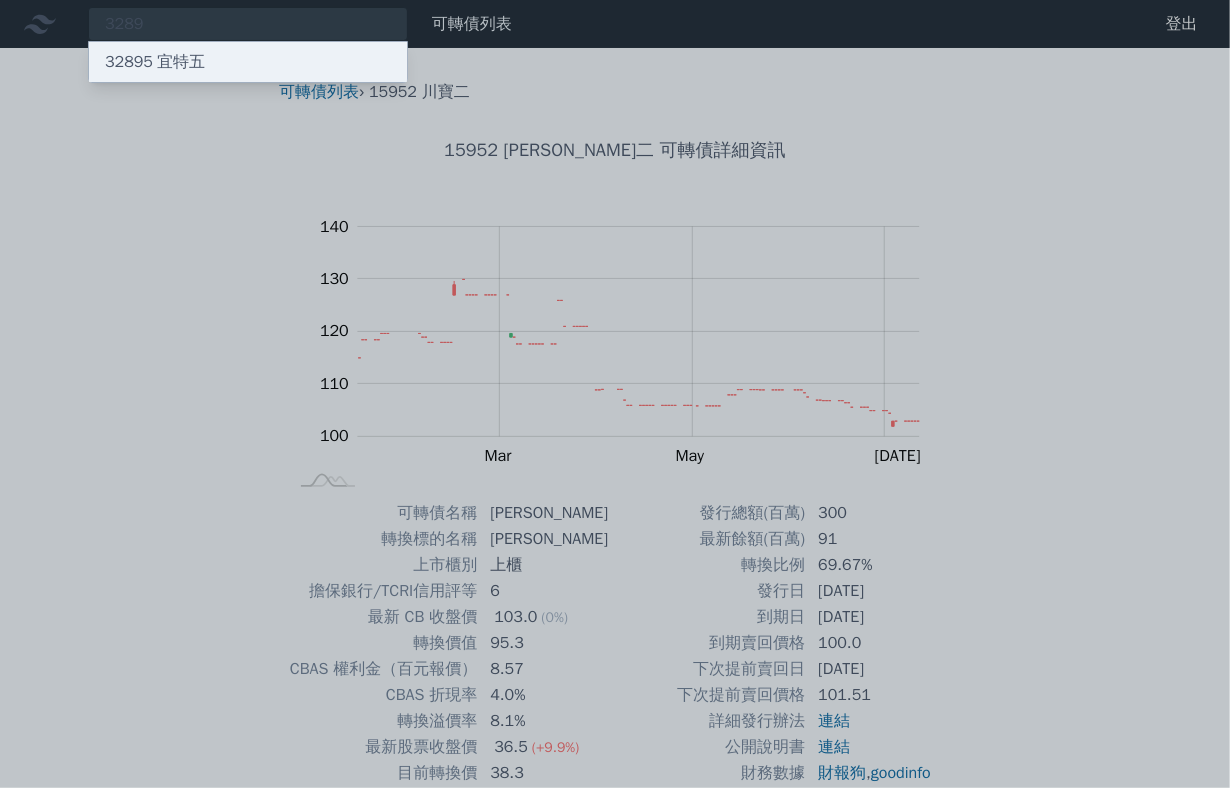 click on "32895" at bounding box center [129, 62] 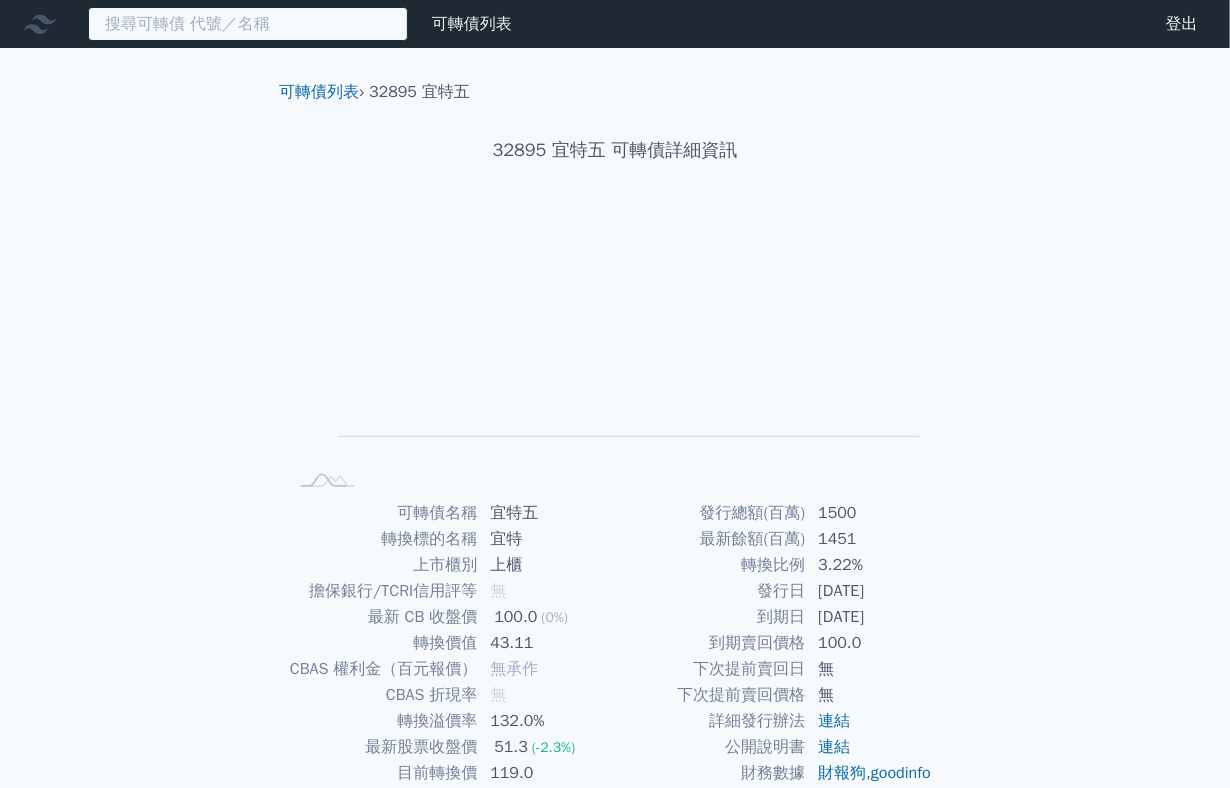 click at bounding box center [248, 24] 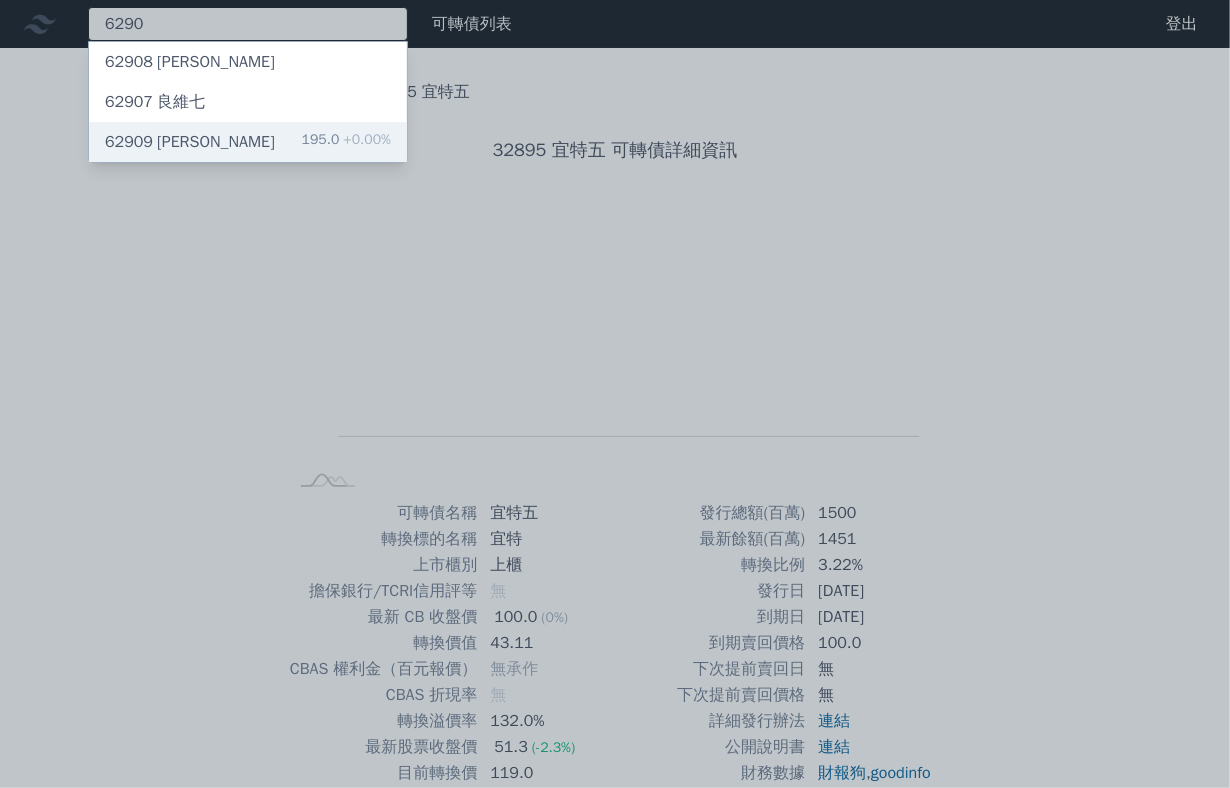 type on "6290" 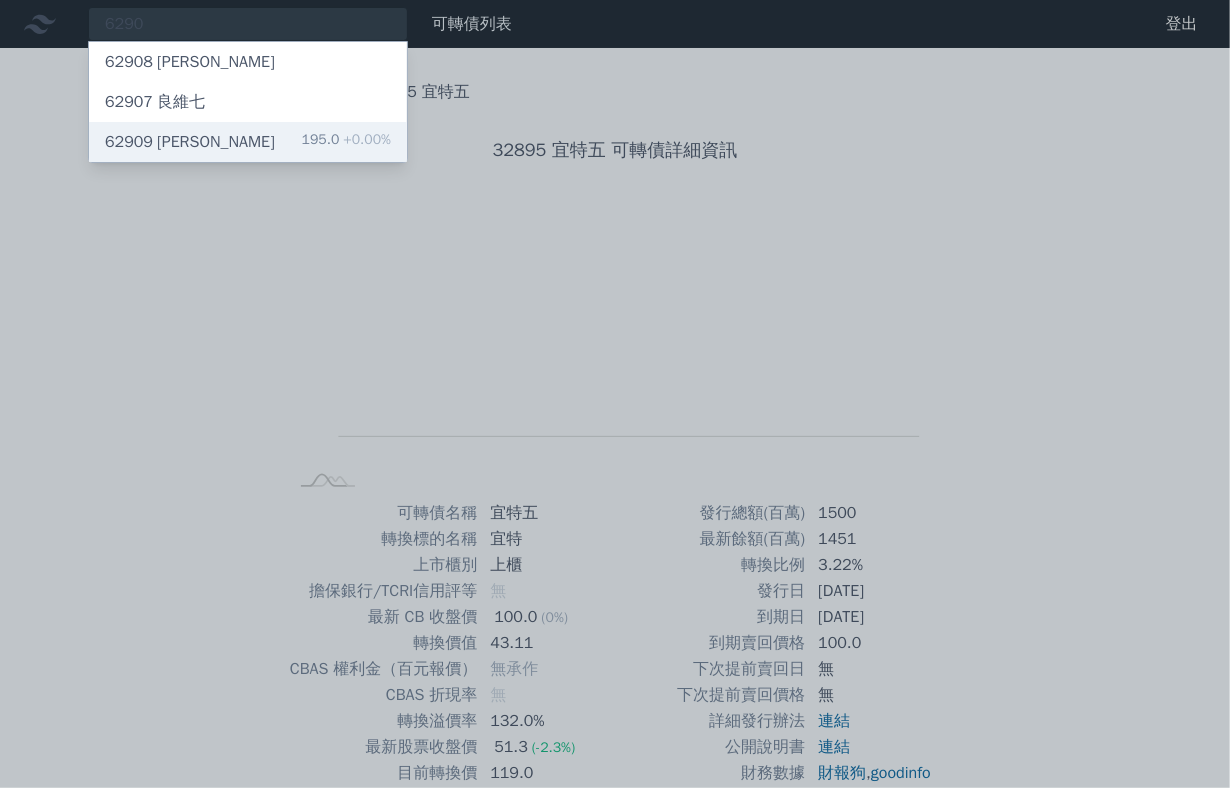 click on "62909 良維九
195.0 +0.00%" at bounding box center (248, 142) 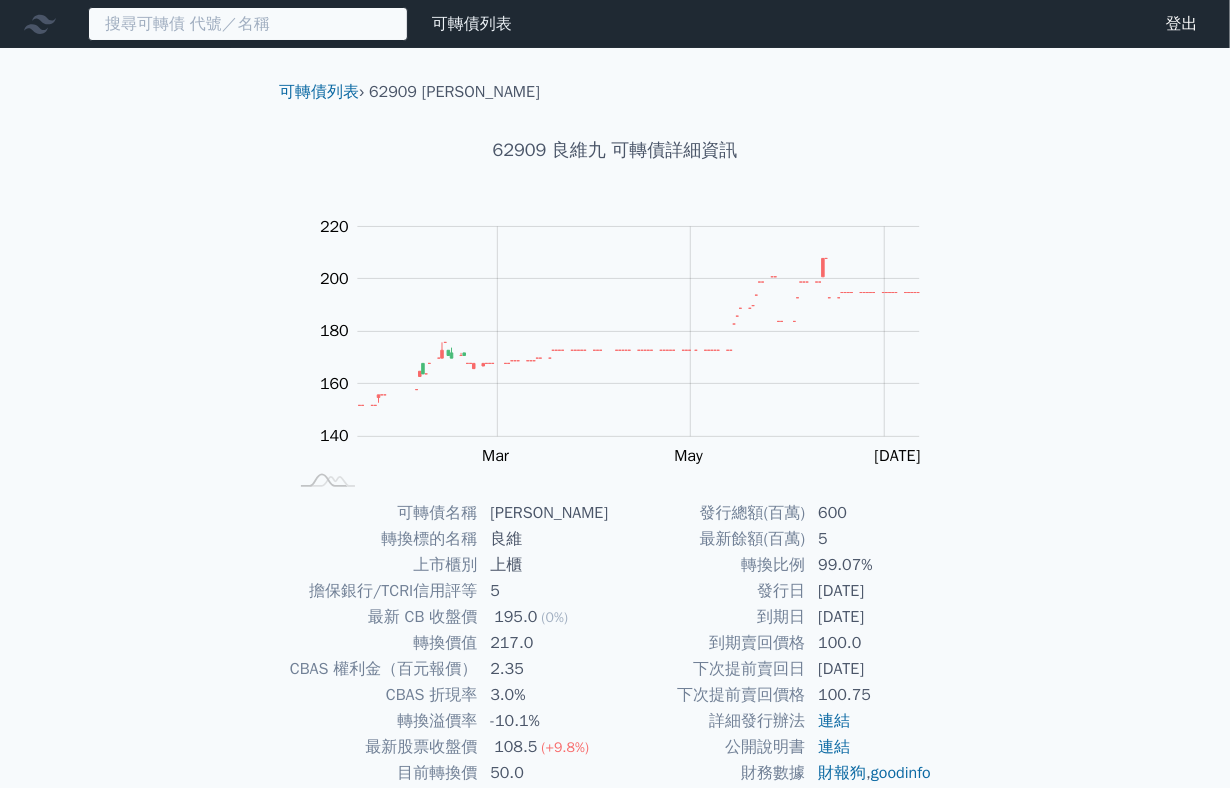 click at bounding box center [248, 24] 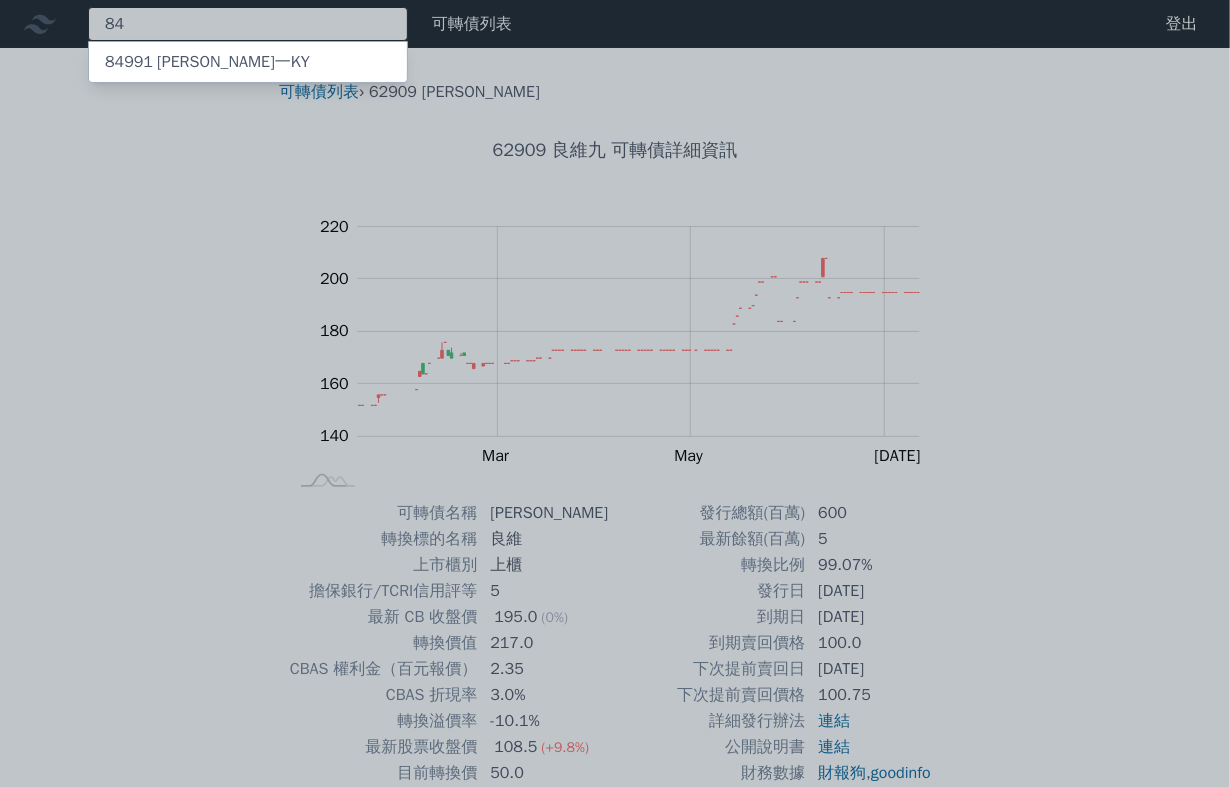 type on "8" 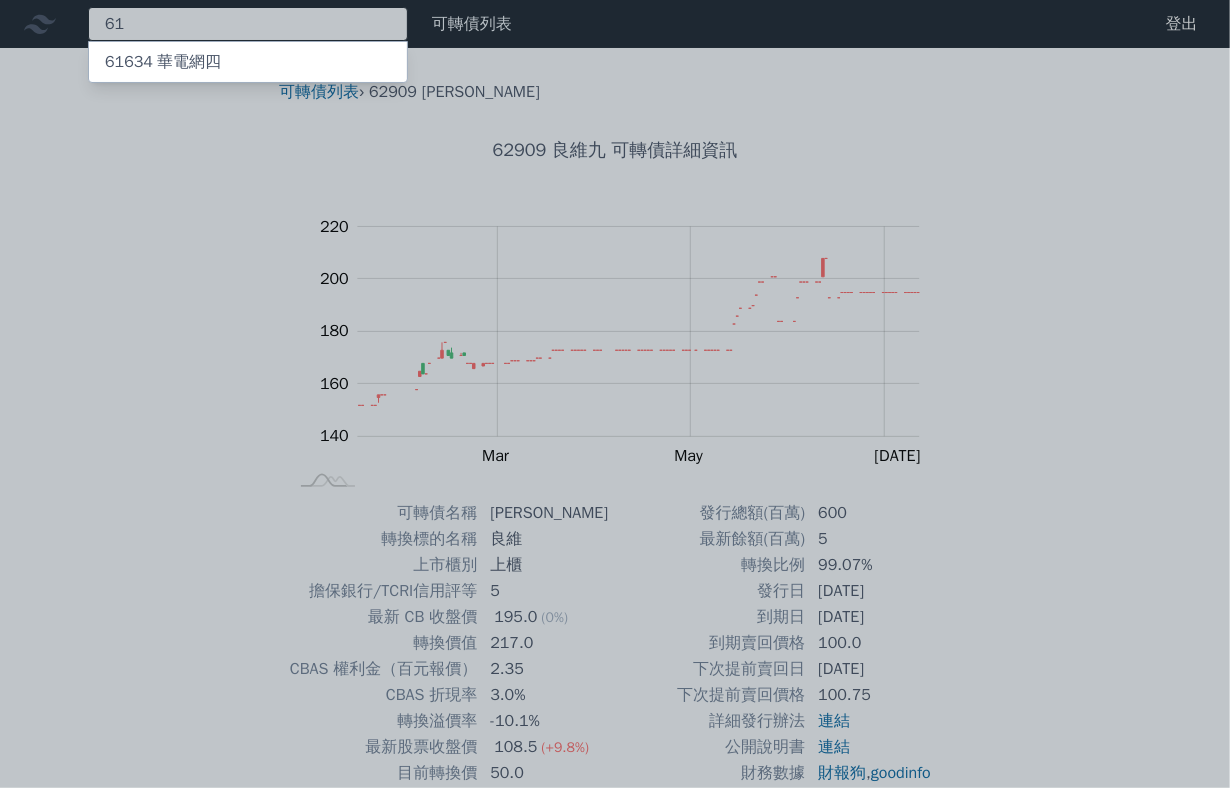 type on "6" 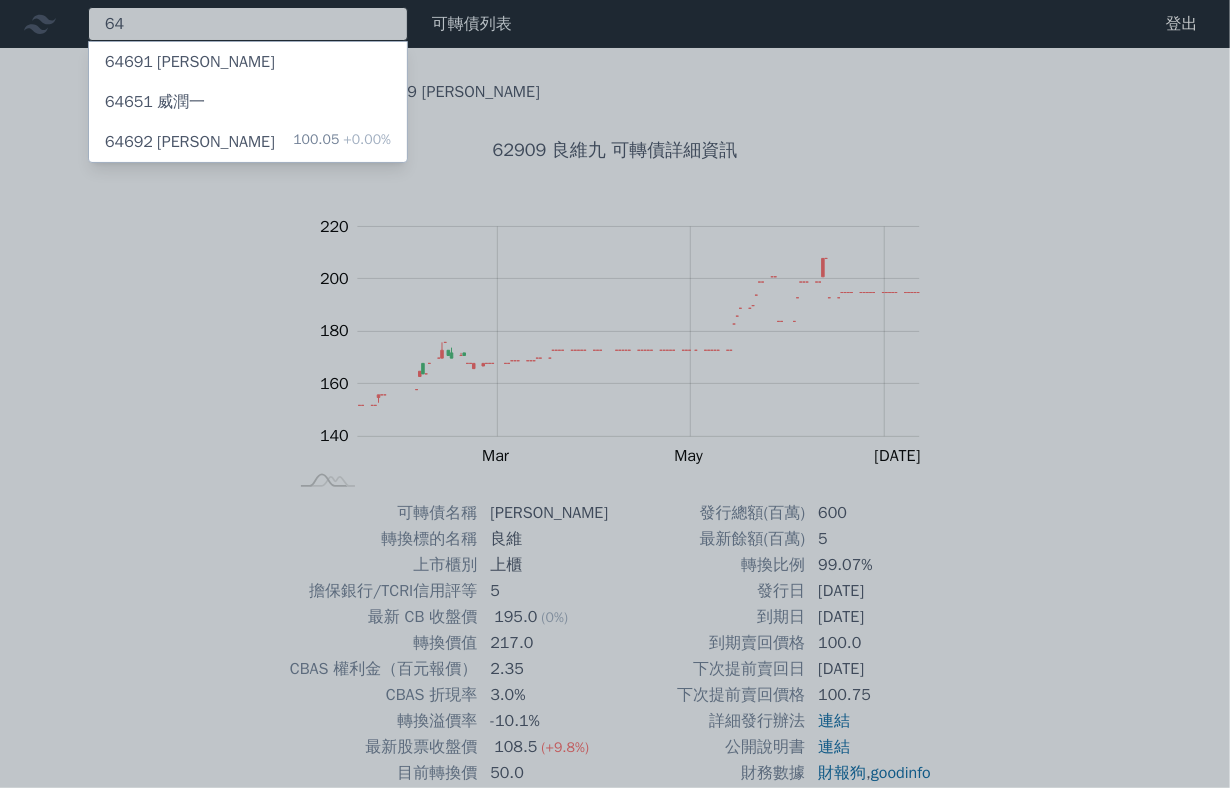 type on "6" 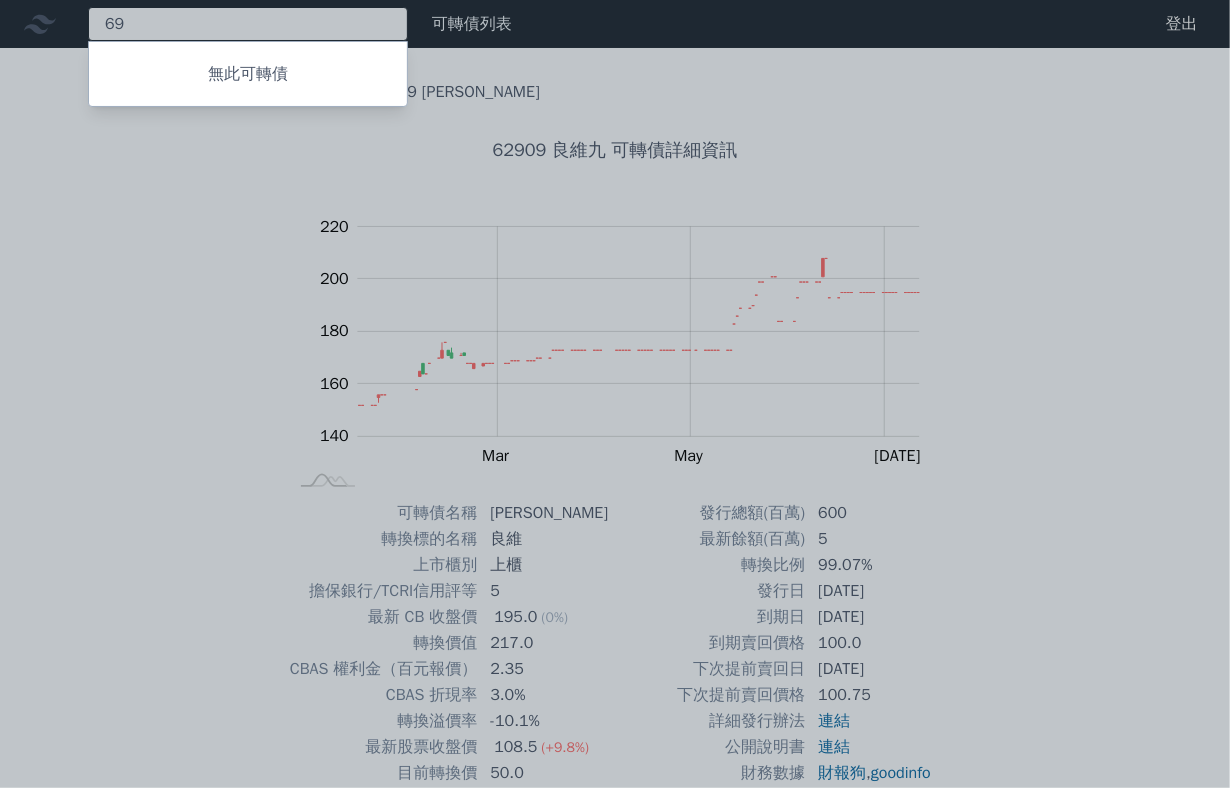 type on "6" 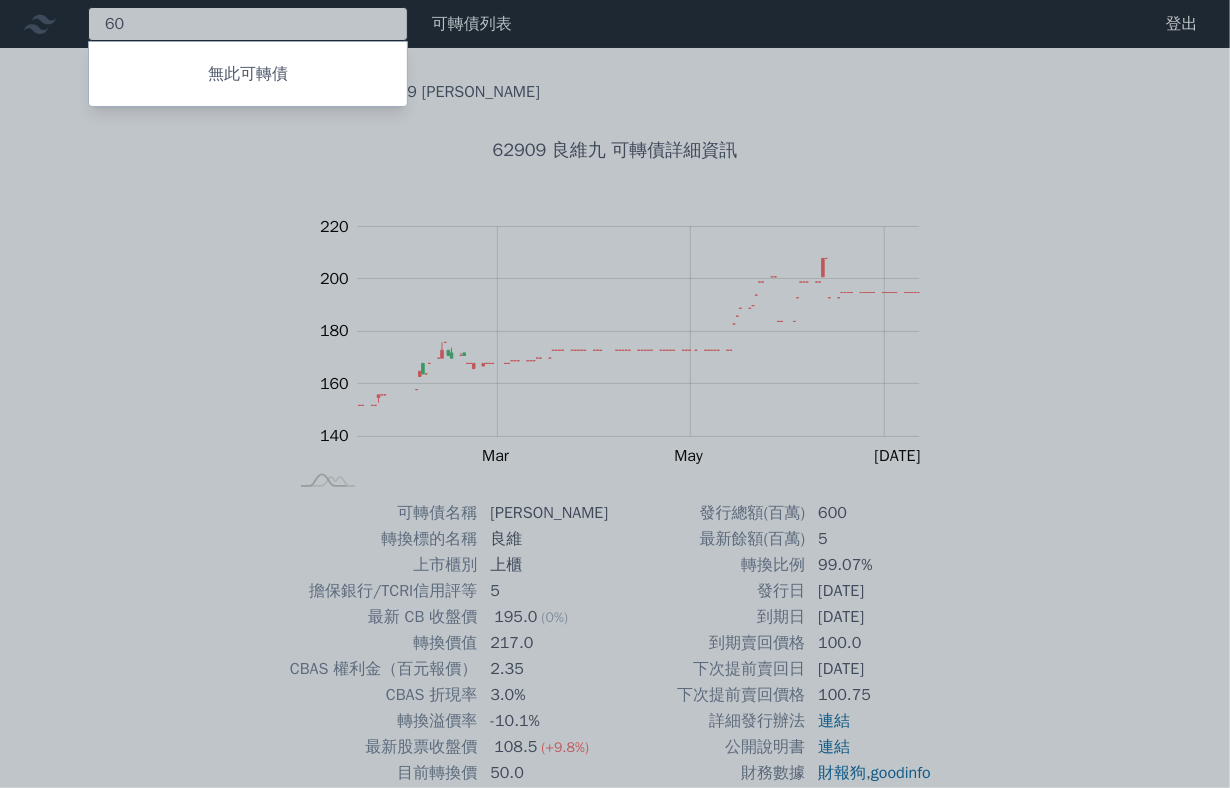 type on "6" 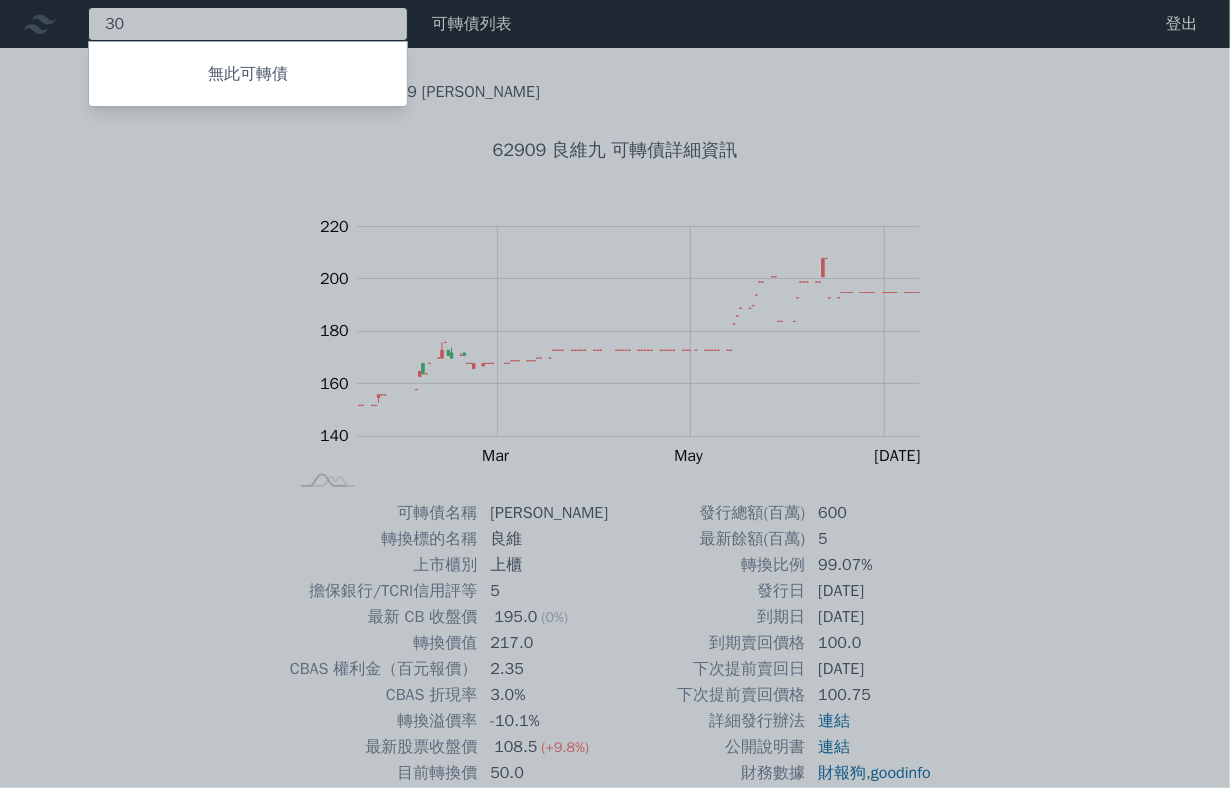 type on "3" 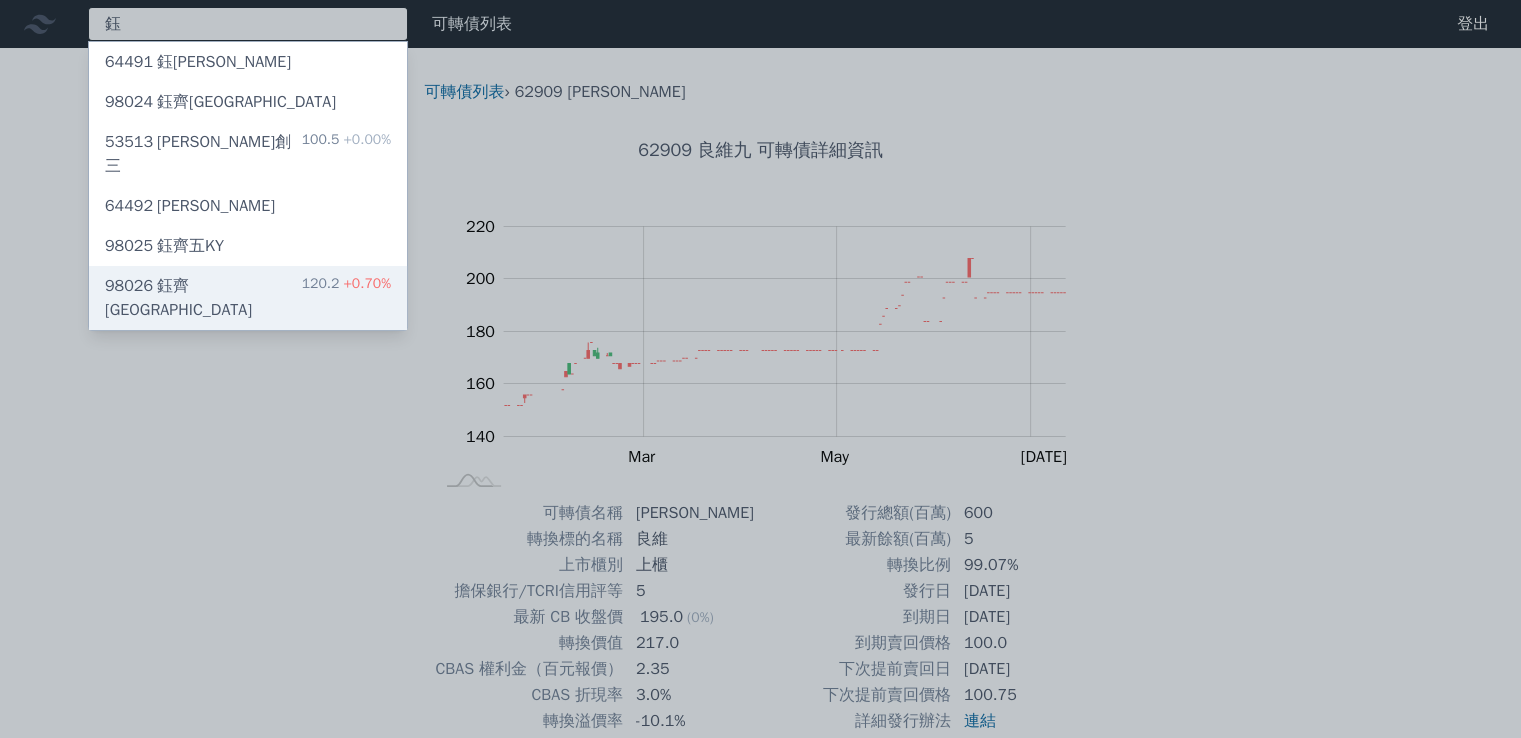 type on "鈺" 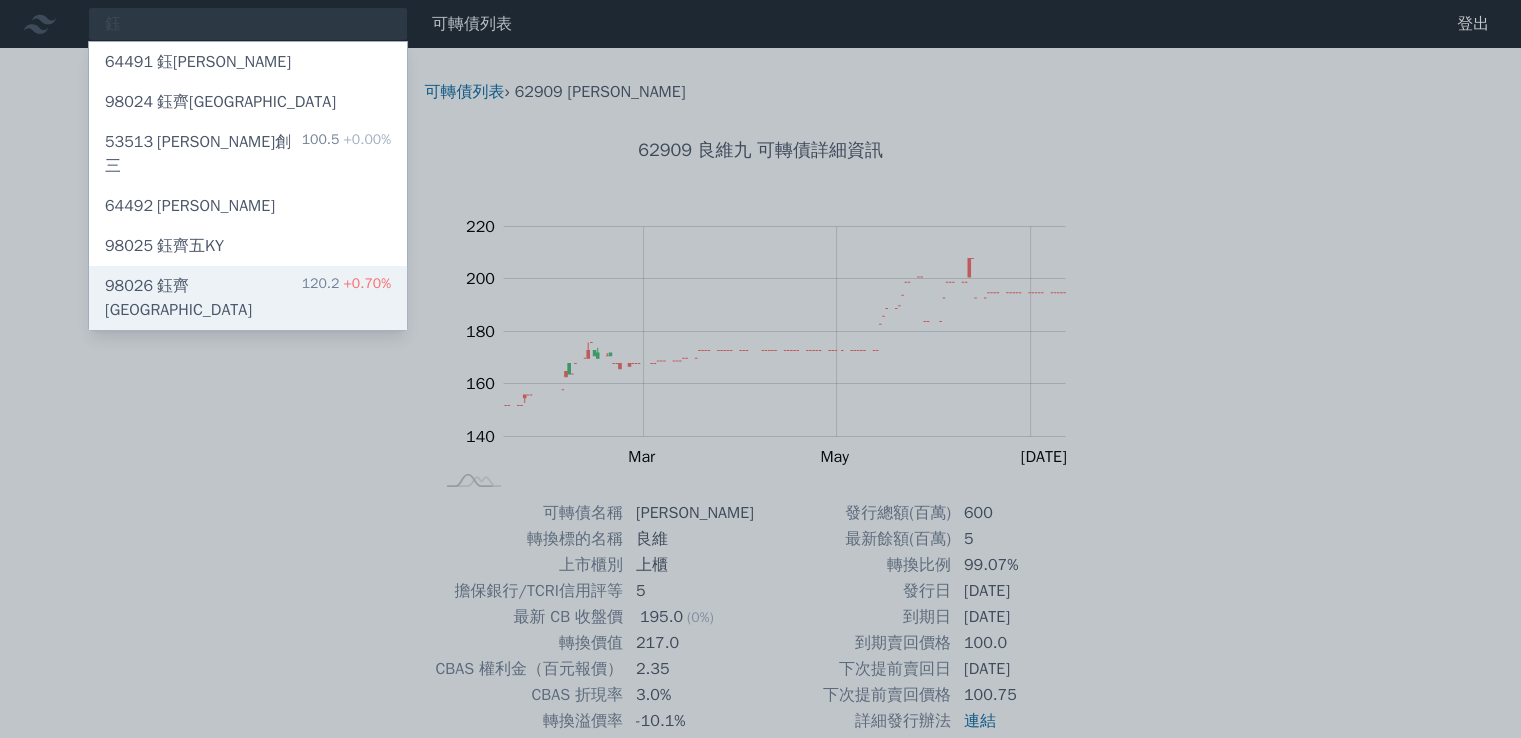click on "98026 鈺[GEOGRAPHIC_DATA]
120.2 +0.70%" at bounding box center [248, 298] 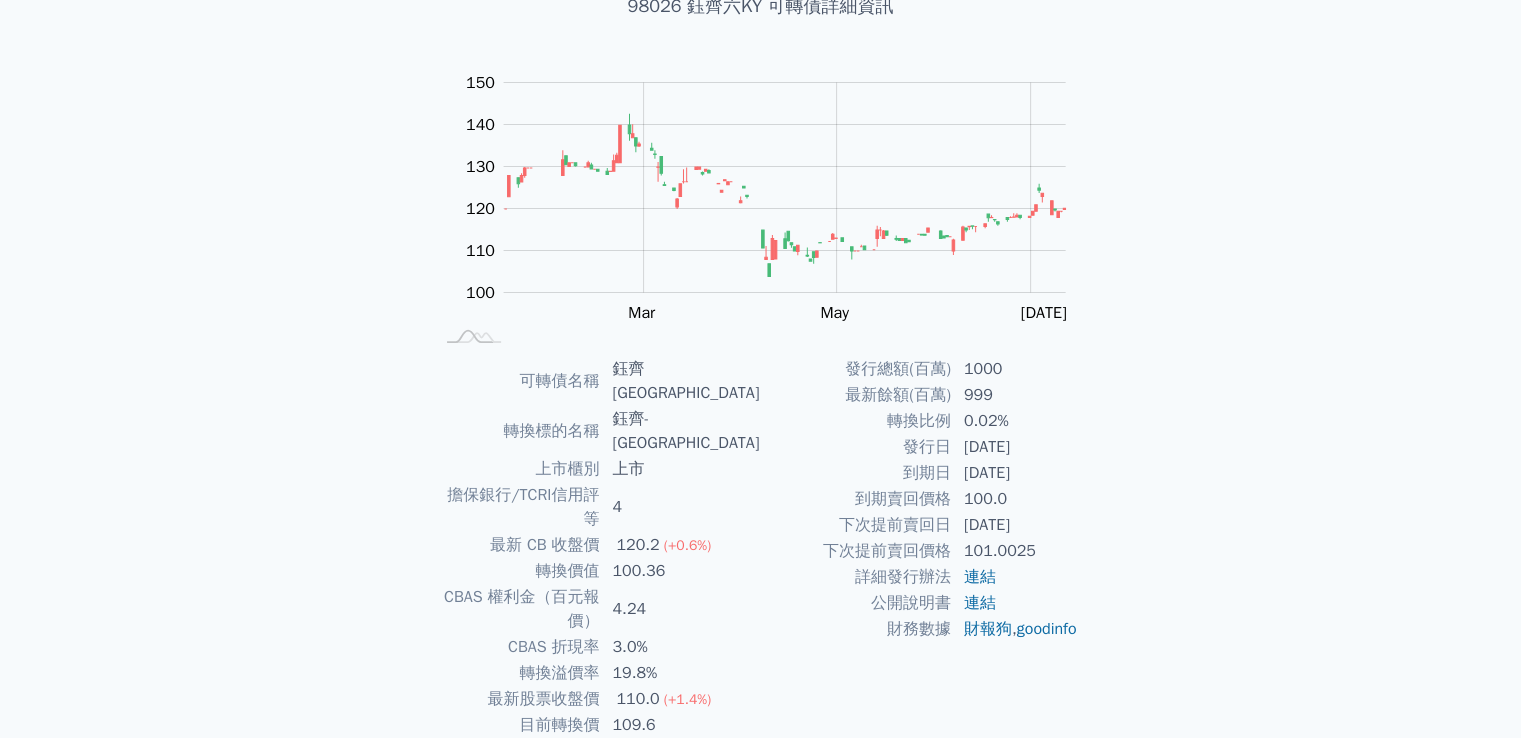 scroll, scrollTop: 0, scrollLeft: 0, axis: both 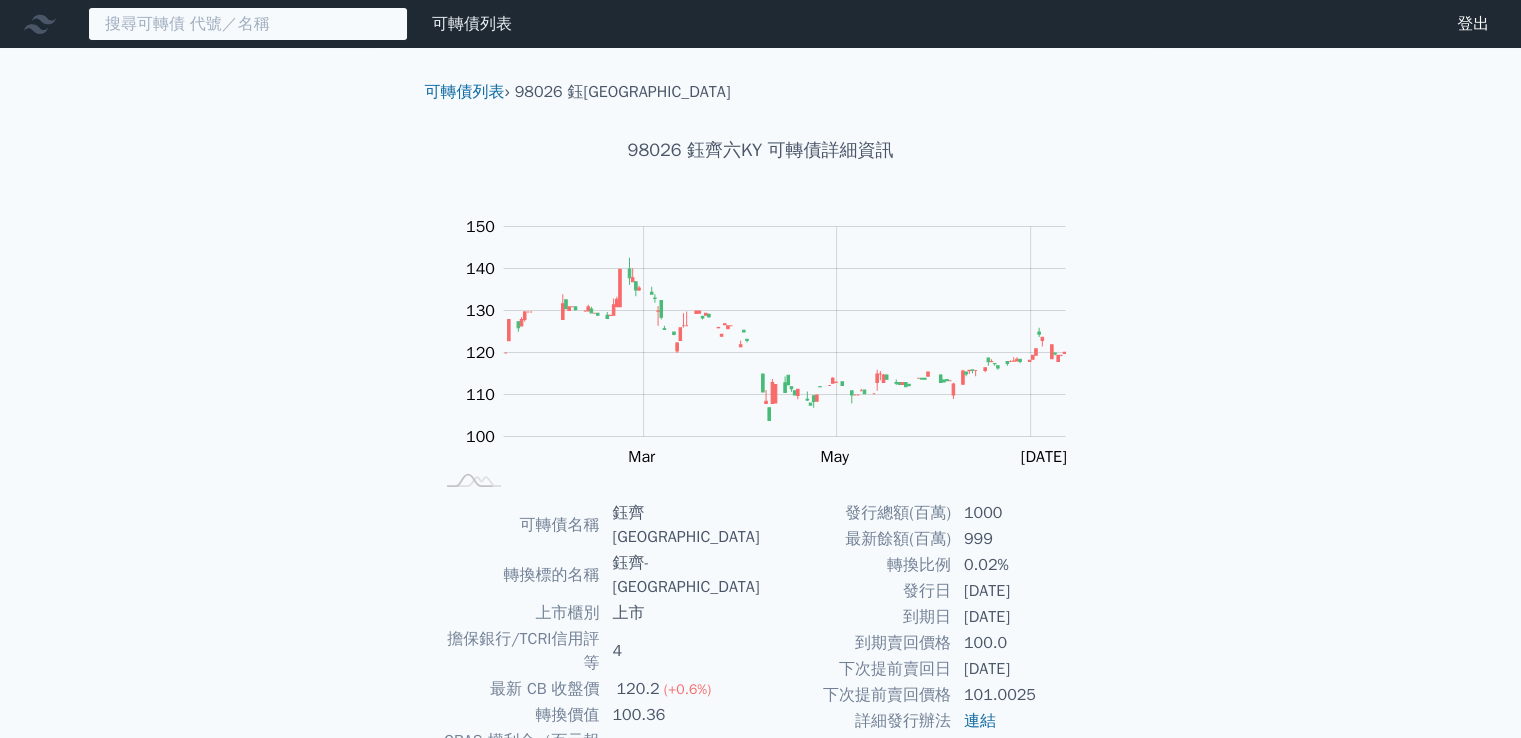 click at bounding box center [248, 24] 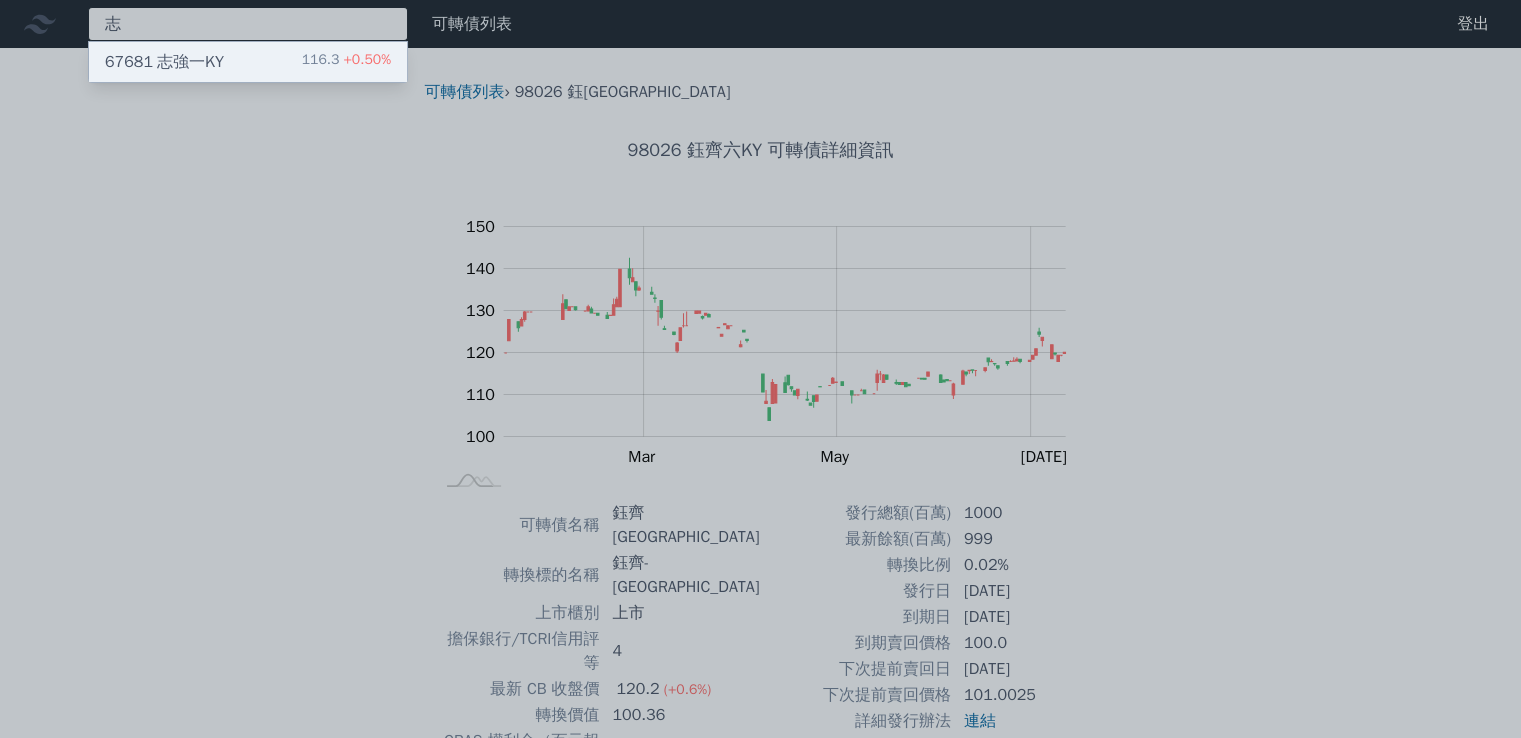 type on "志" 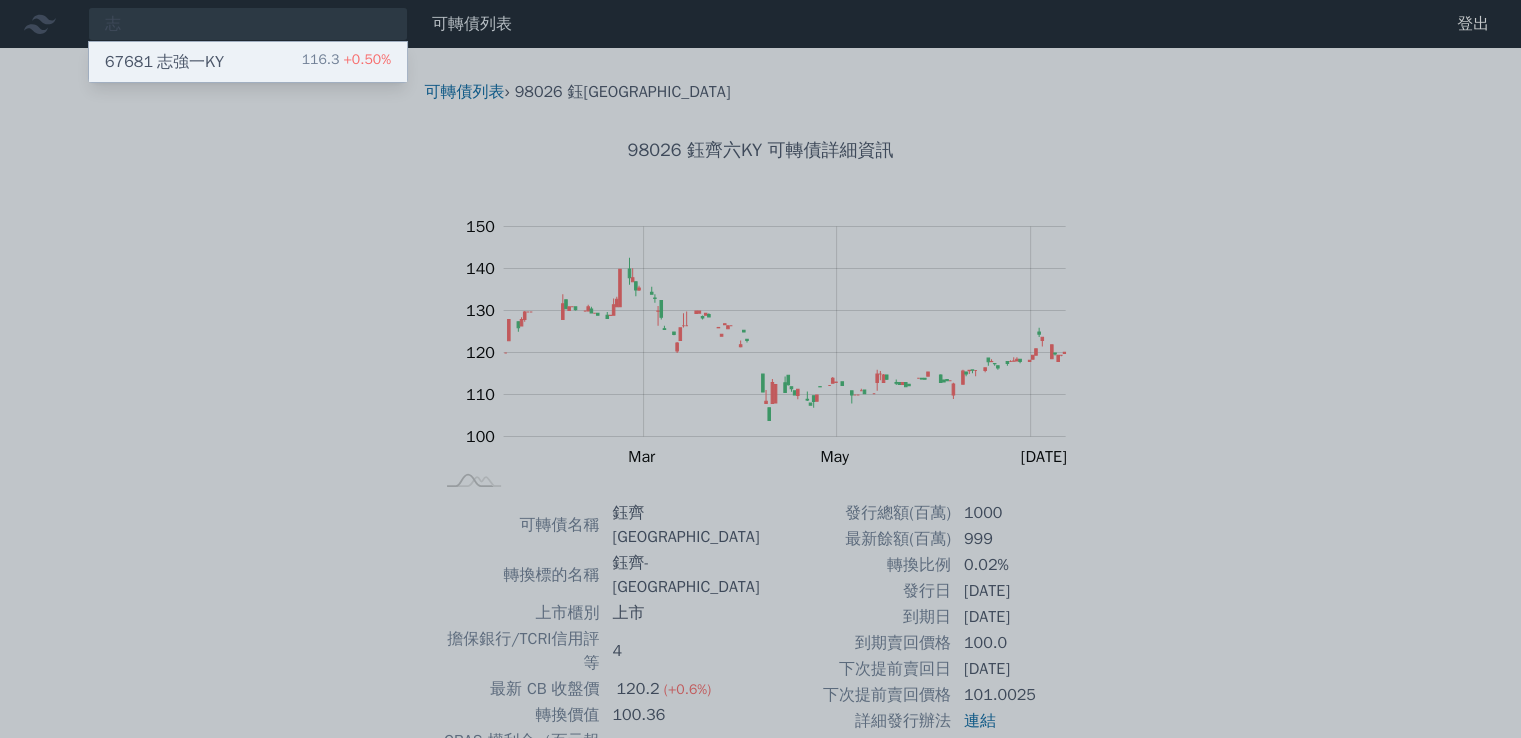 click on "志
67681 志強一KY
116.3 +0.50%
可轉債列表
財務數據
可轉債列表
財務數據
登出
登出" at bounding box center [760, 24] 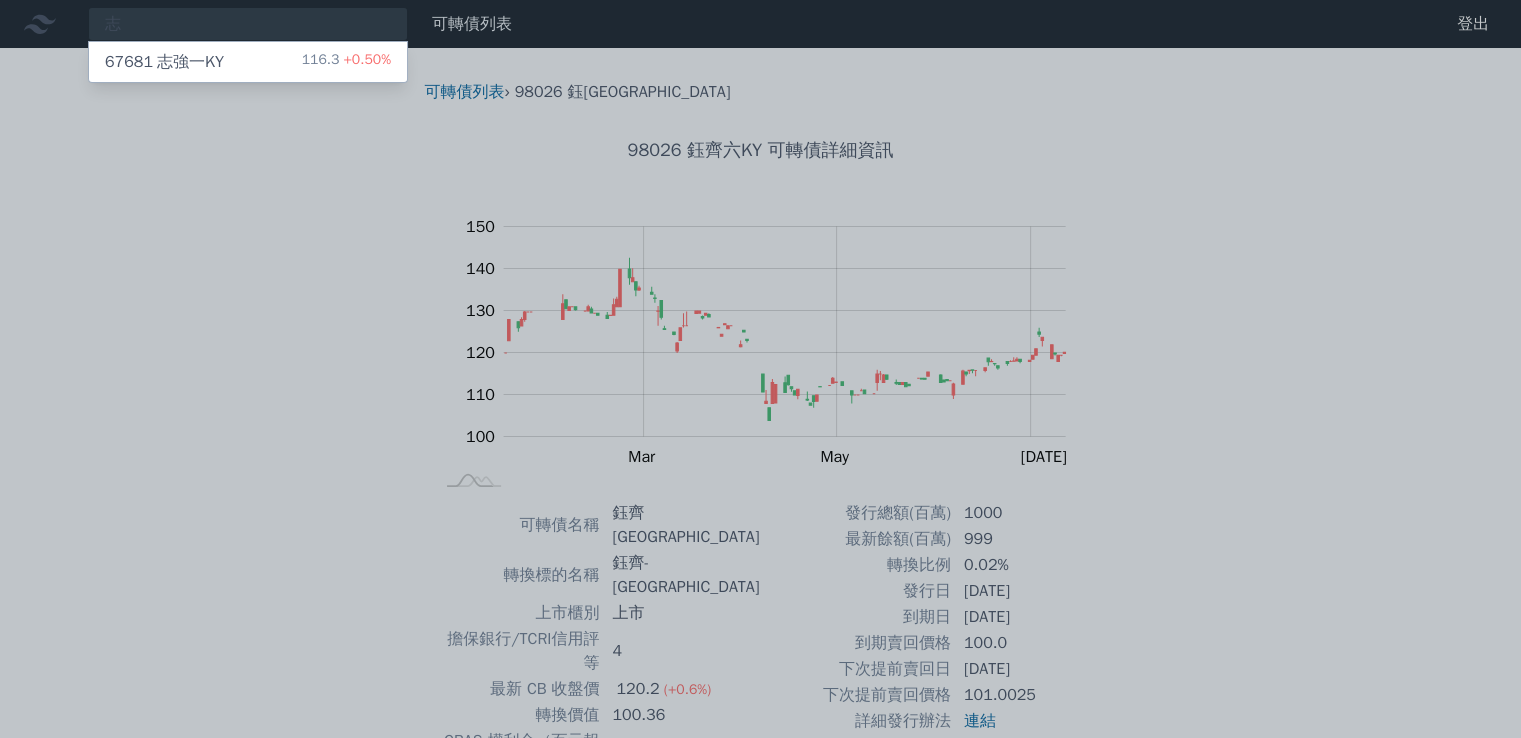 click at bounding box center [760, 369] 